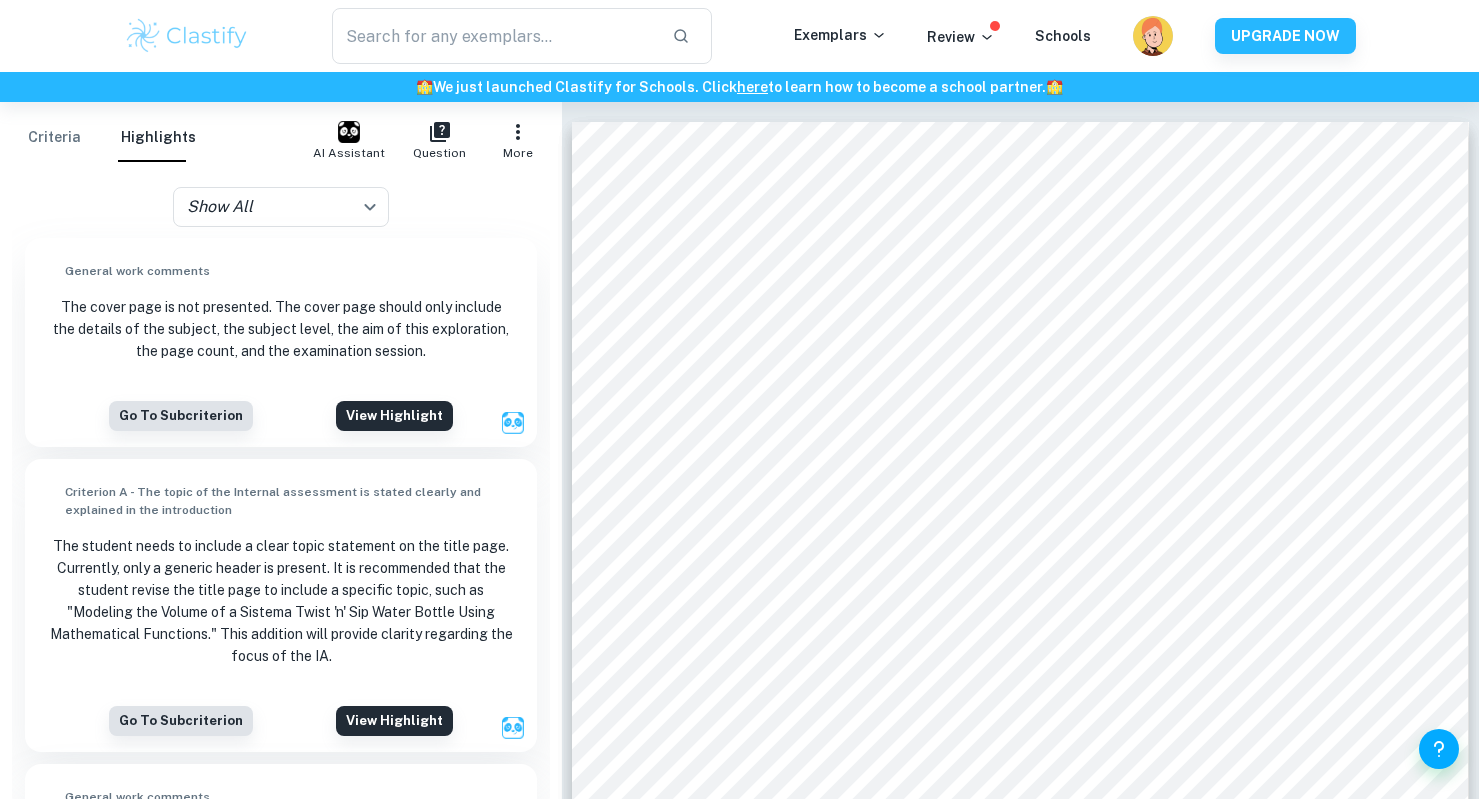 scroll, scrollTop: 24900, scrollLeft: 0, axis: vertical 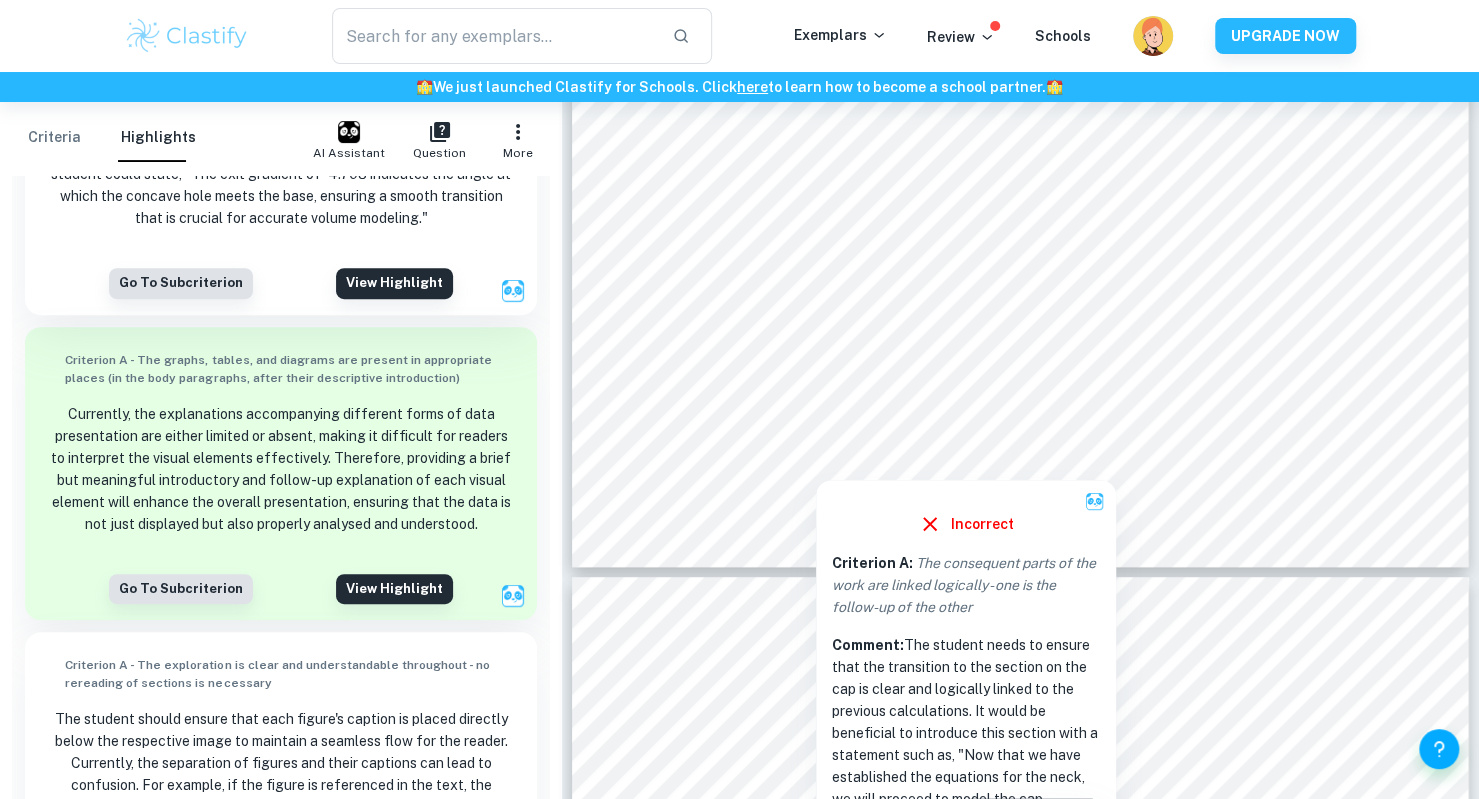 click at bounding box center [816, 459] 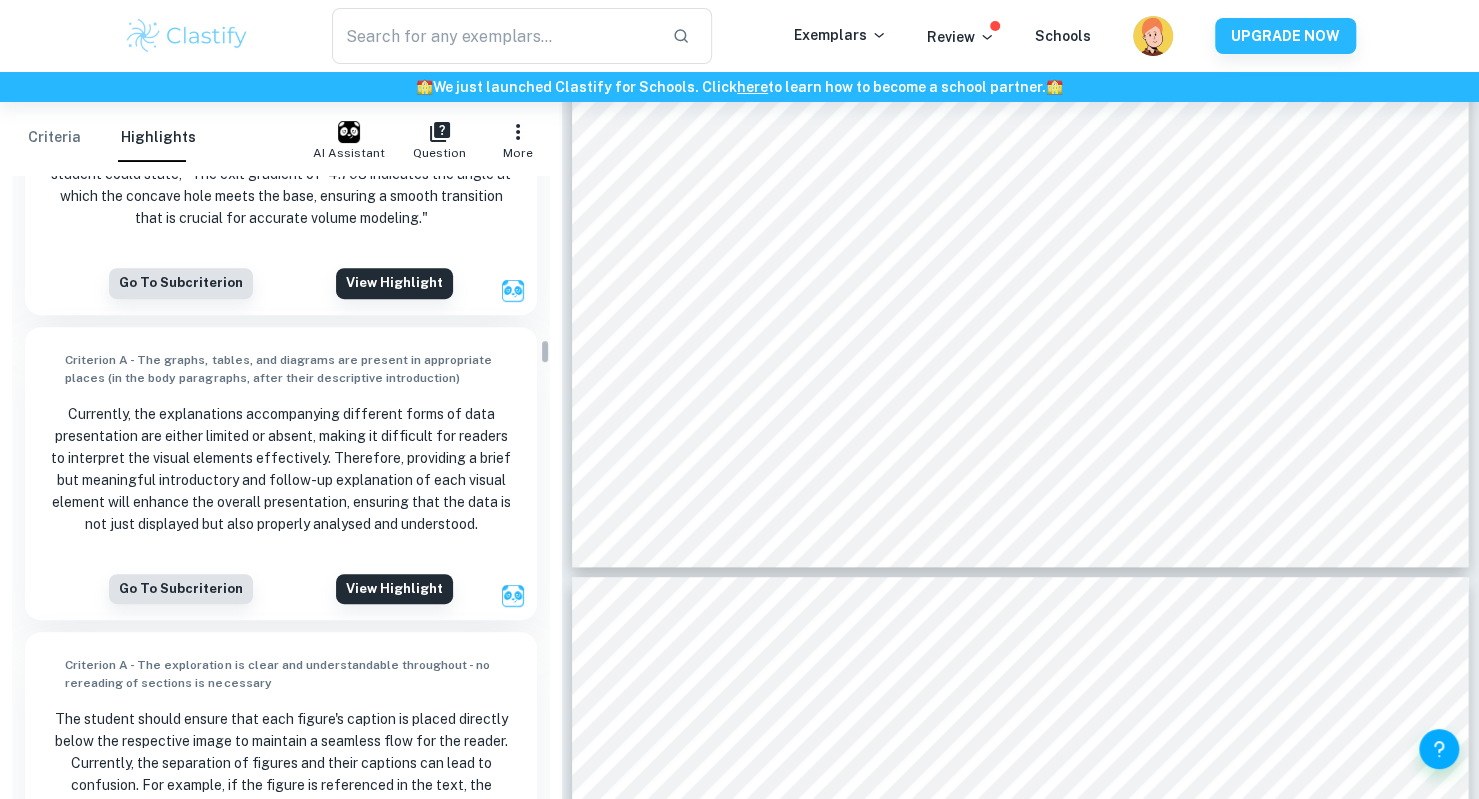 scroll, scrollTop: 4366, scrollLeft: 0, axis: vertical 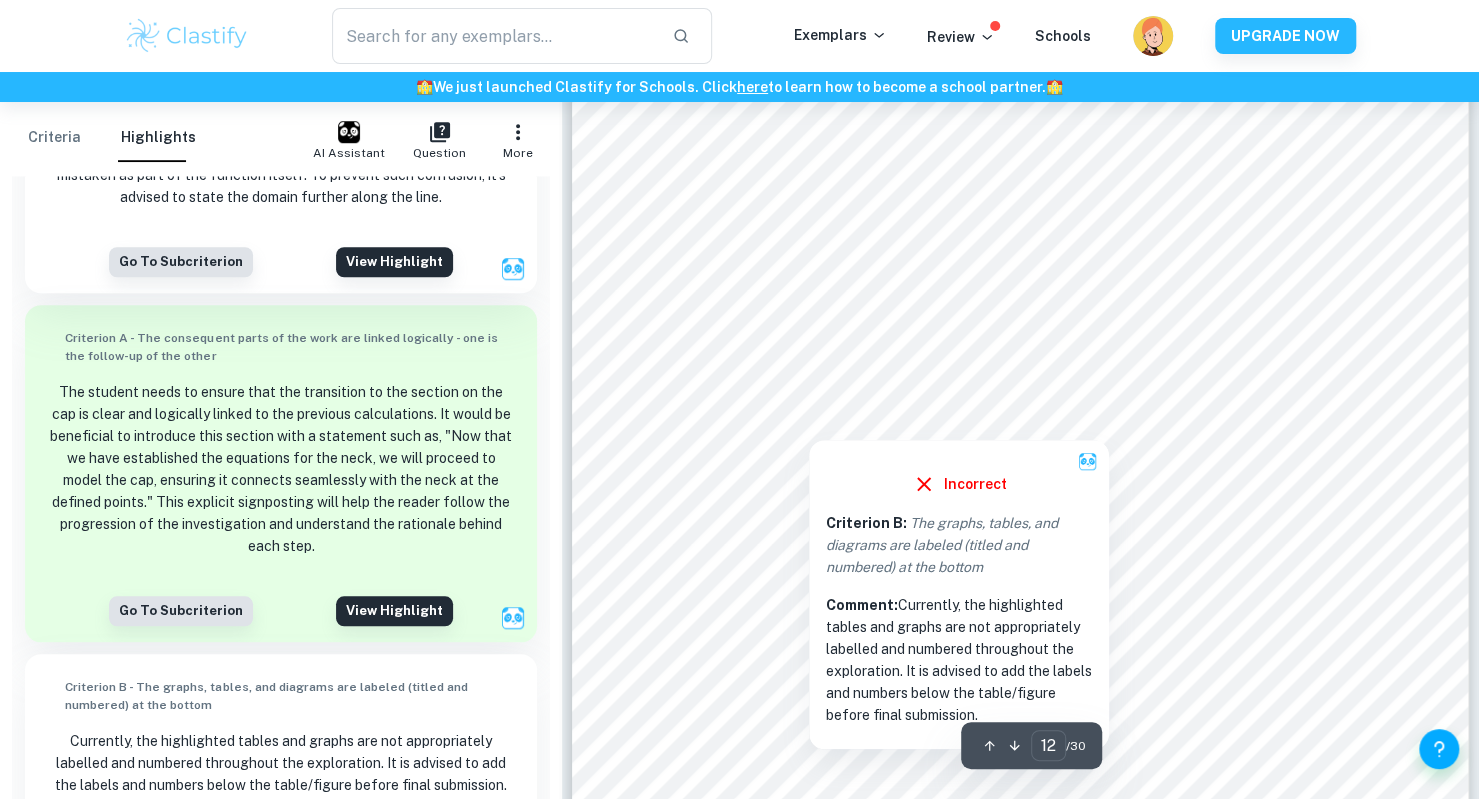 click at bounding box center [809, 418] 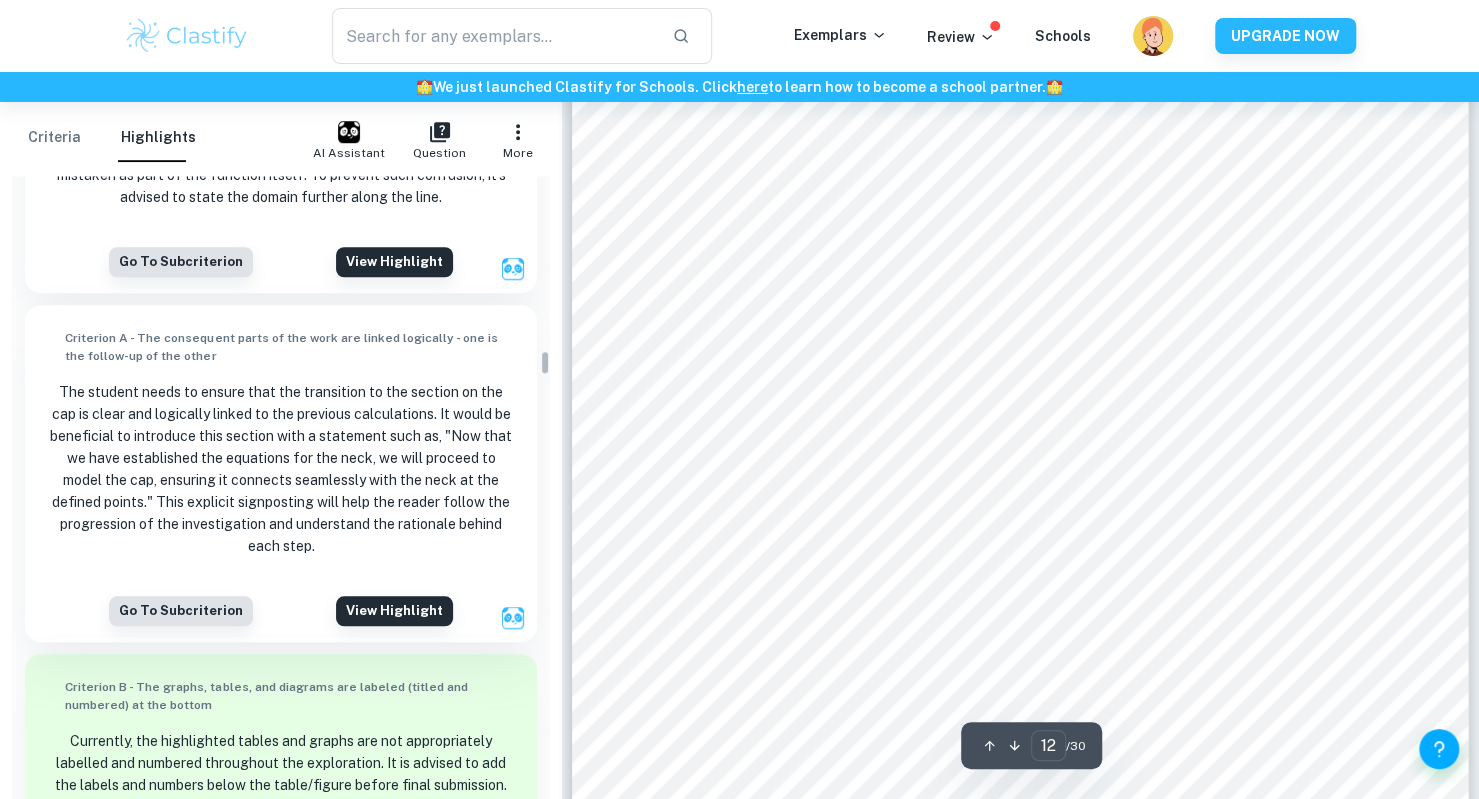 scroll, scrollTop: 4660, scrollLeft: 0, axis: vertical 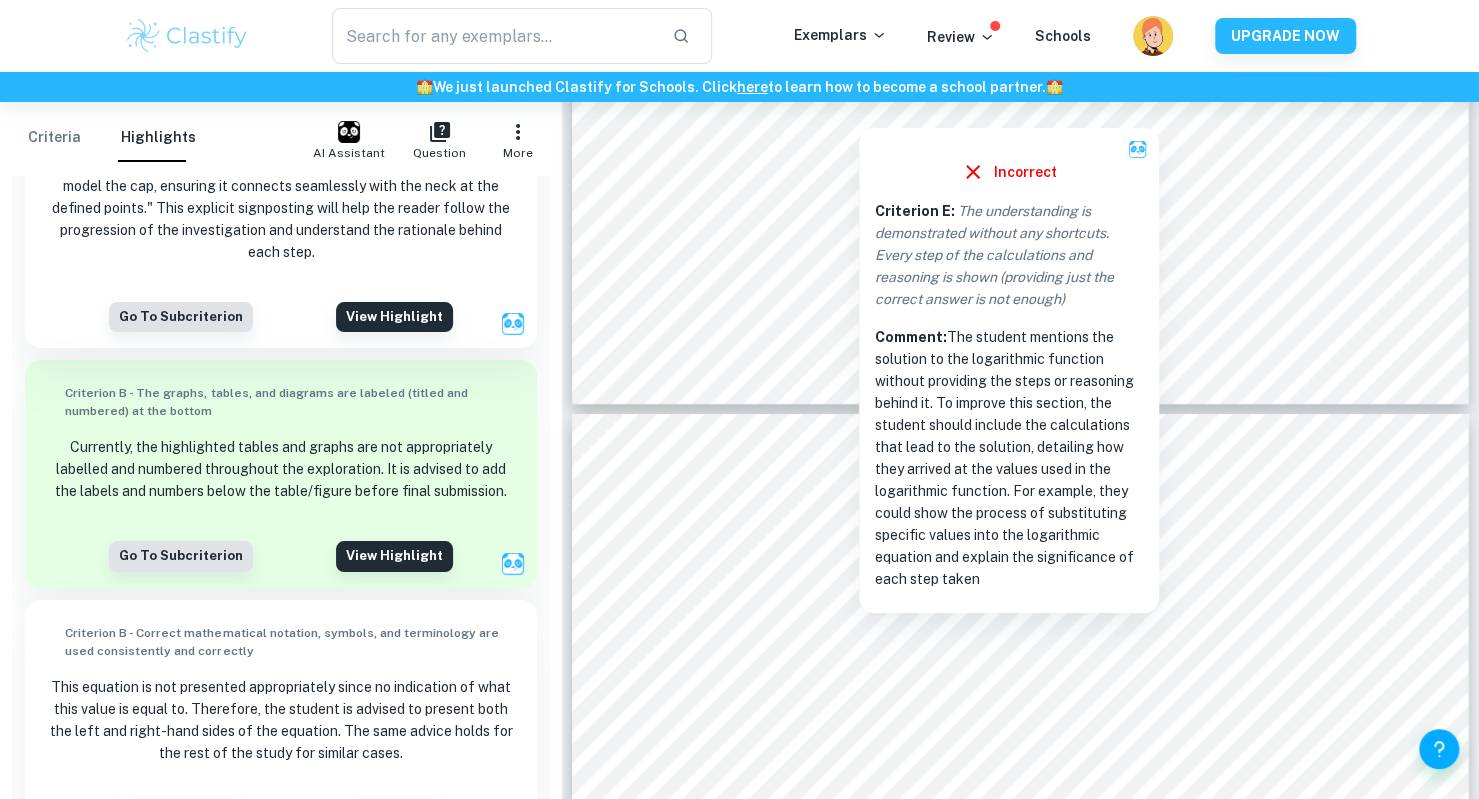 click on "Criterion E :" at bounding box center (915, 211) 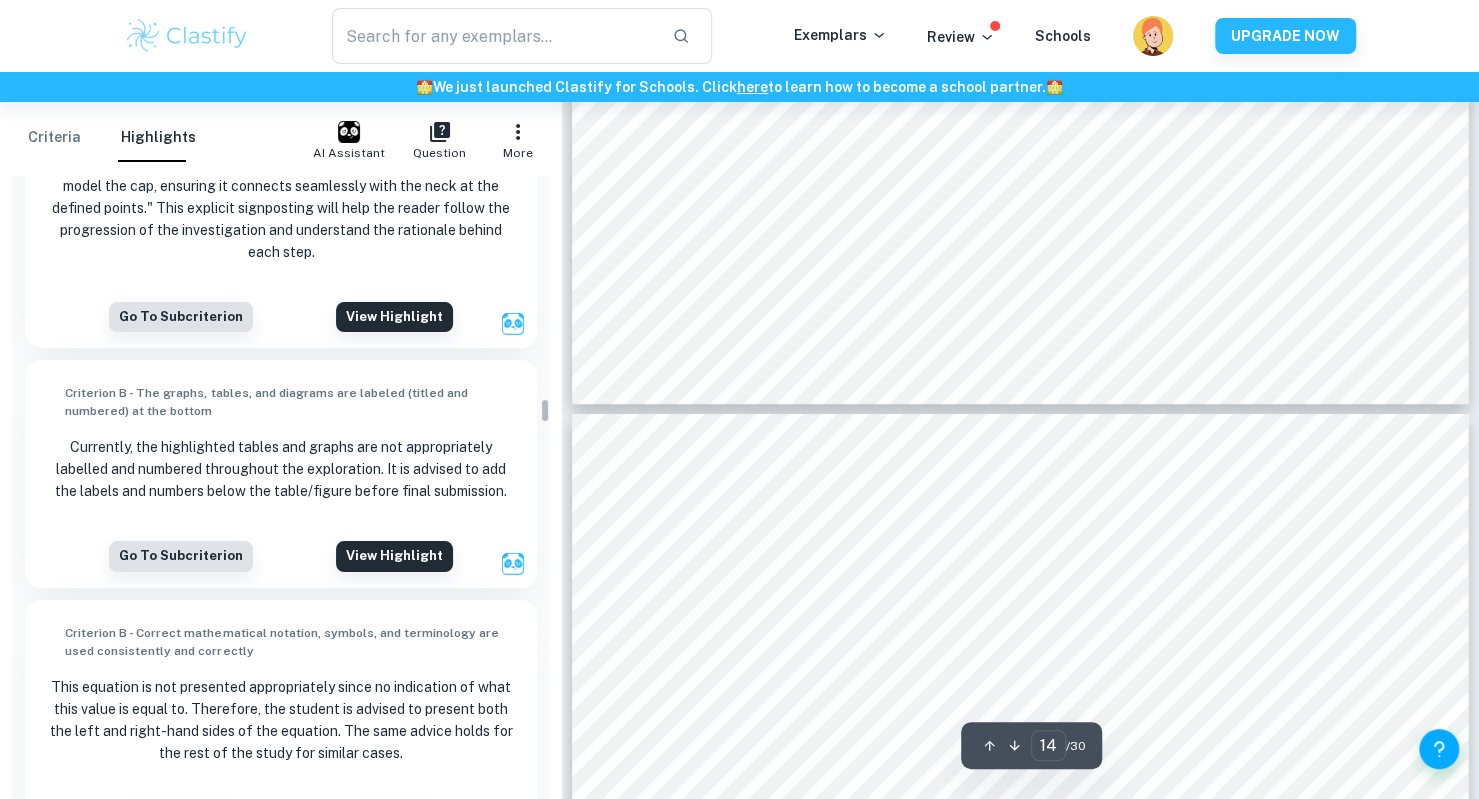 scroll, scrollTop: 5954, scrollLeft: 0, axis: vertical 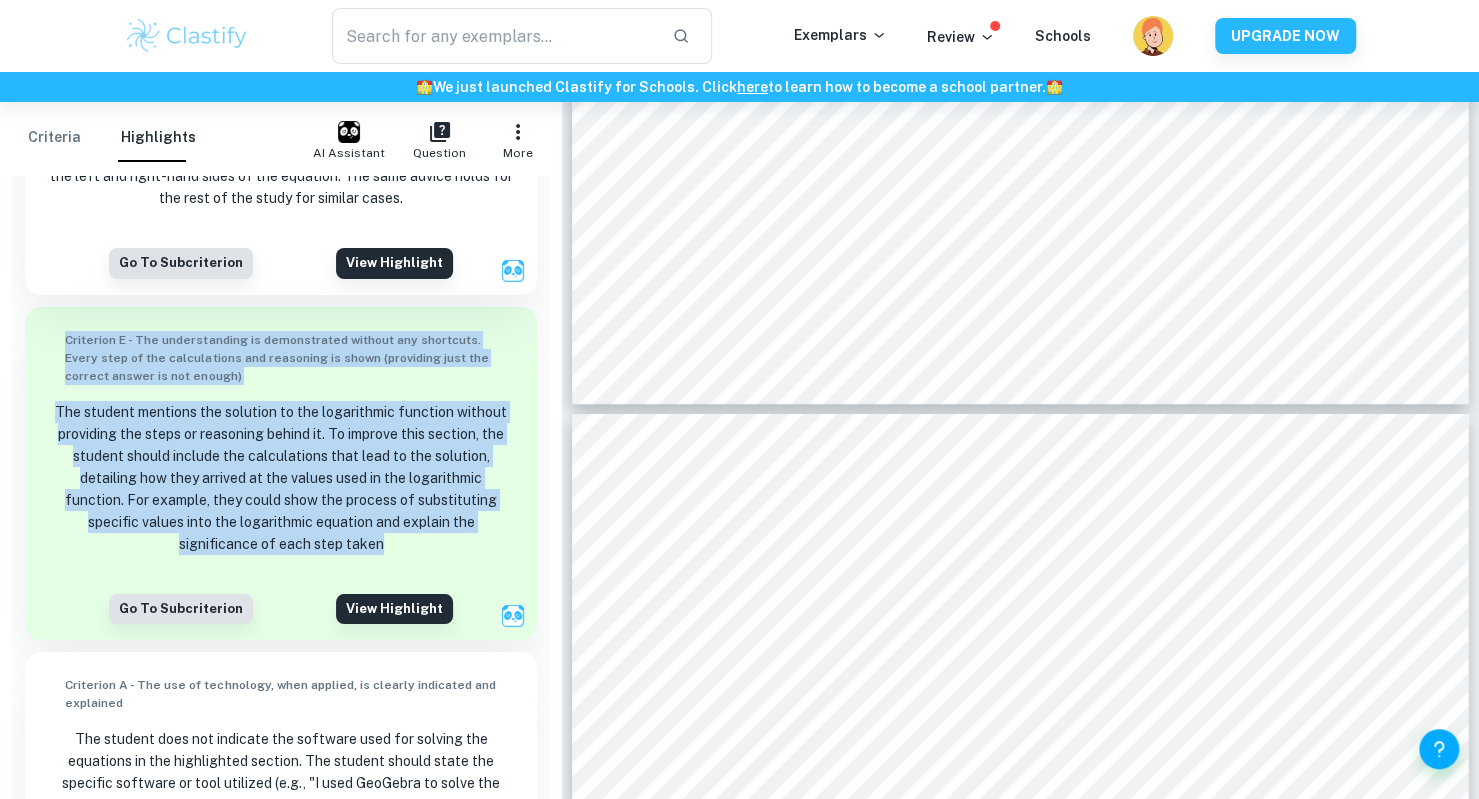 drag, startPoint x: 68, startPoint y: 377, endPoint x: 400, endPoint y: 591, distance: 394.99368 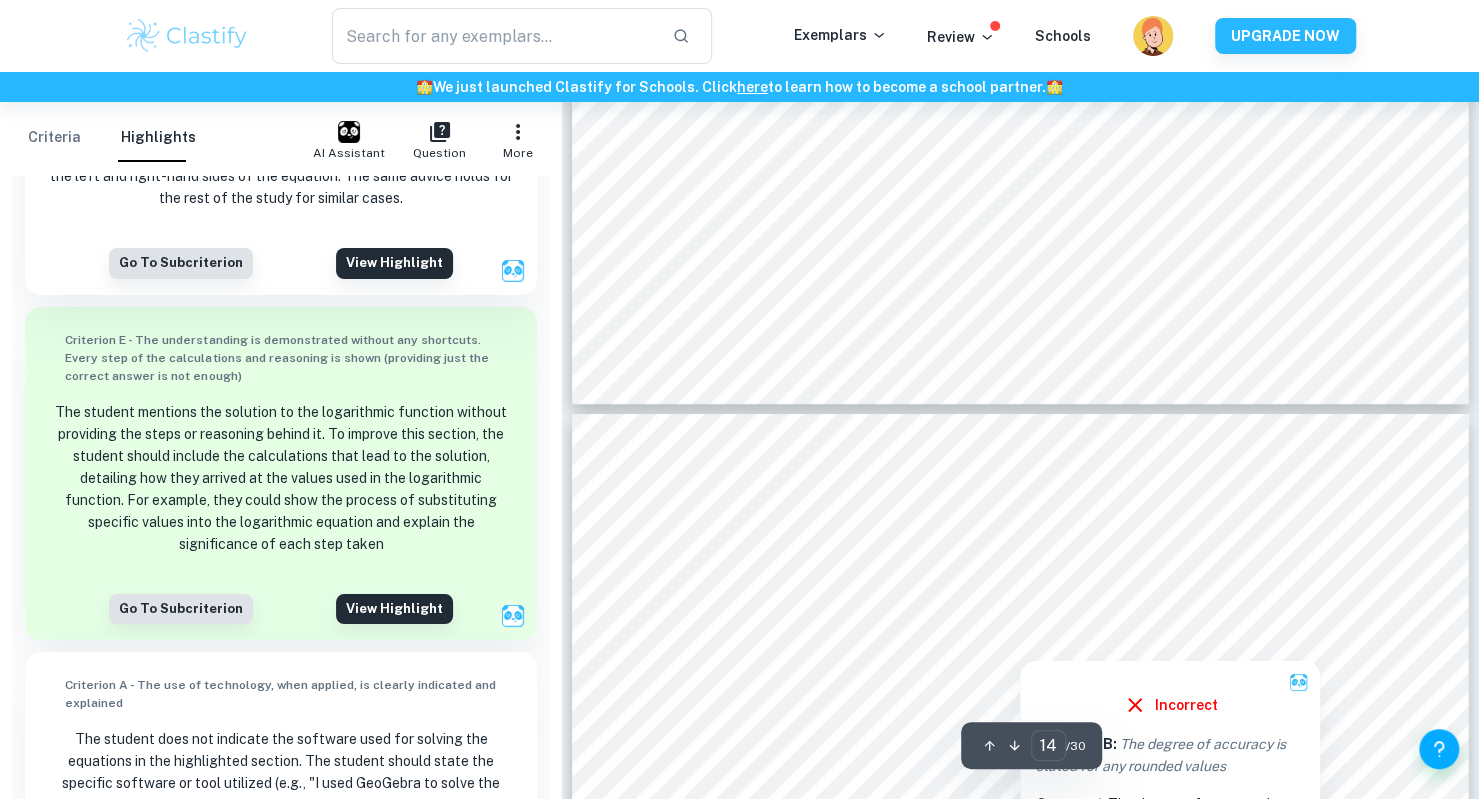 click at bounding box center (1020, 646) 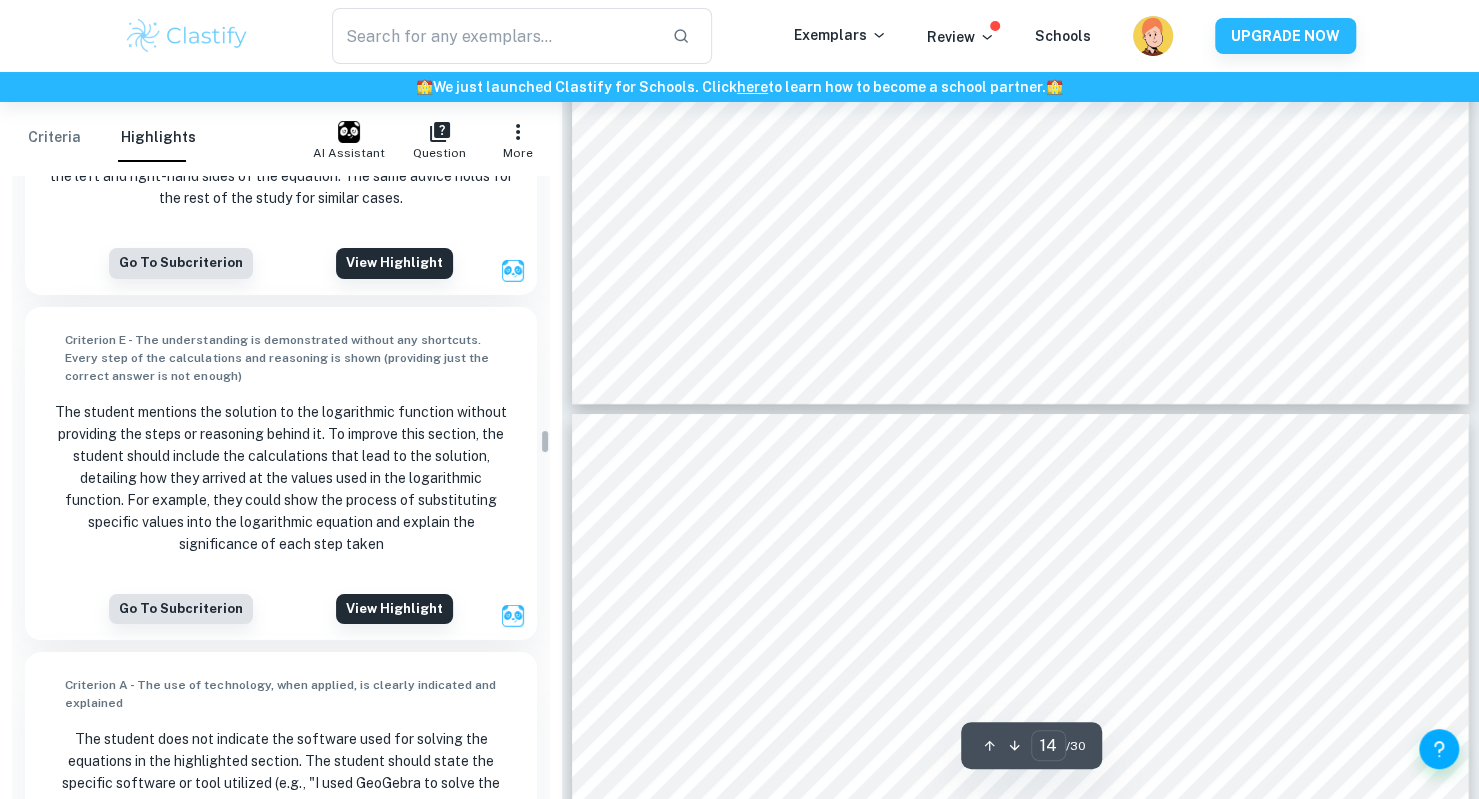 scroll, scrollTop: 6764, scrollLeft: 0, axis: vertical 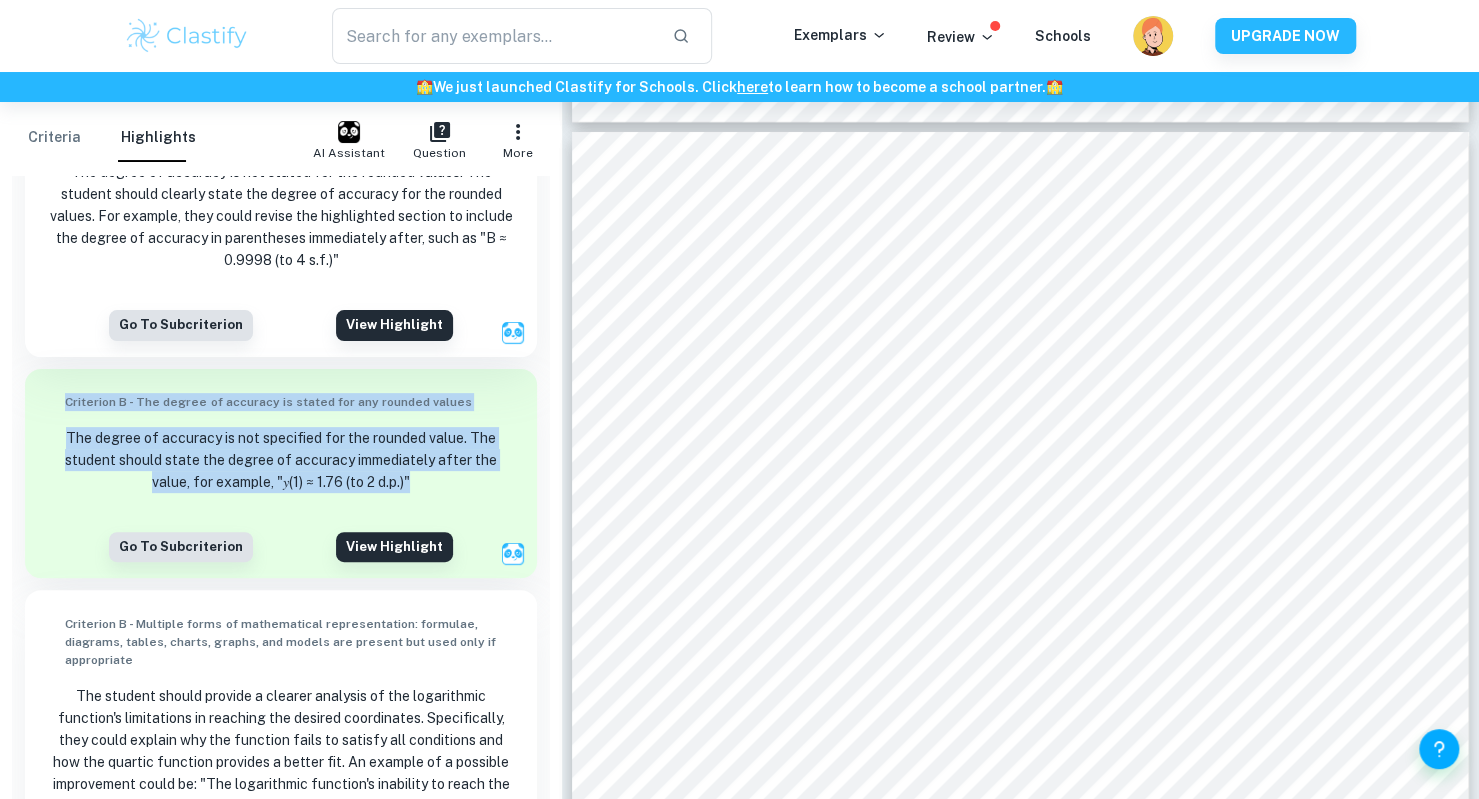 drag, startPoint x: 64, startPoint y: 434, endPoint x: 414, endPoint y: 531, distance: 363.19278 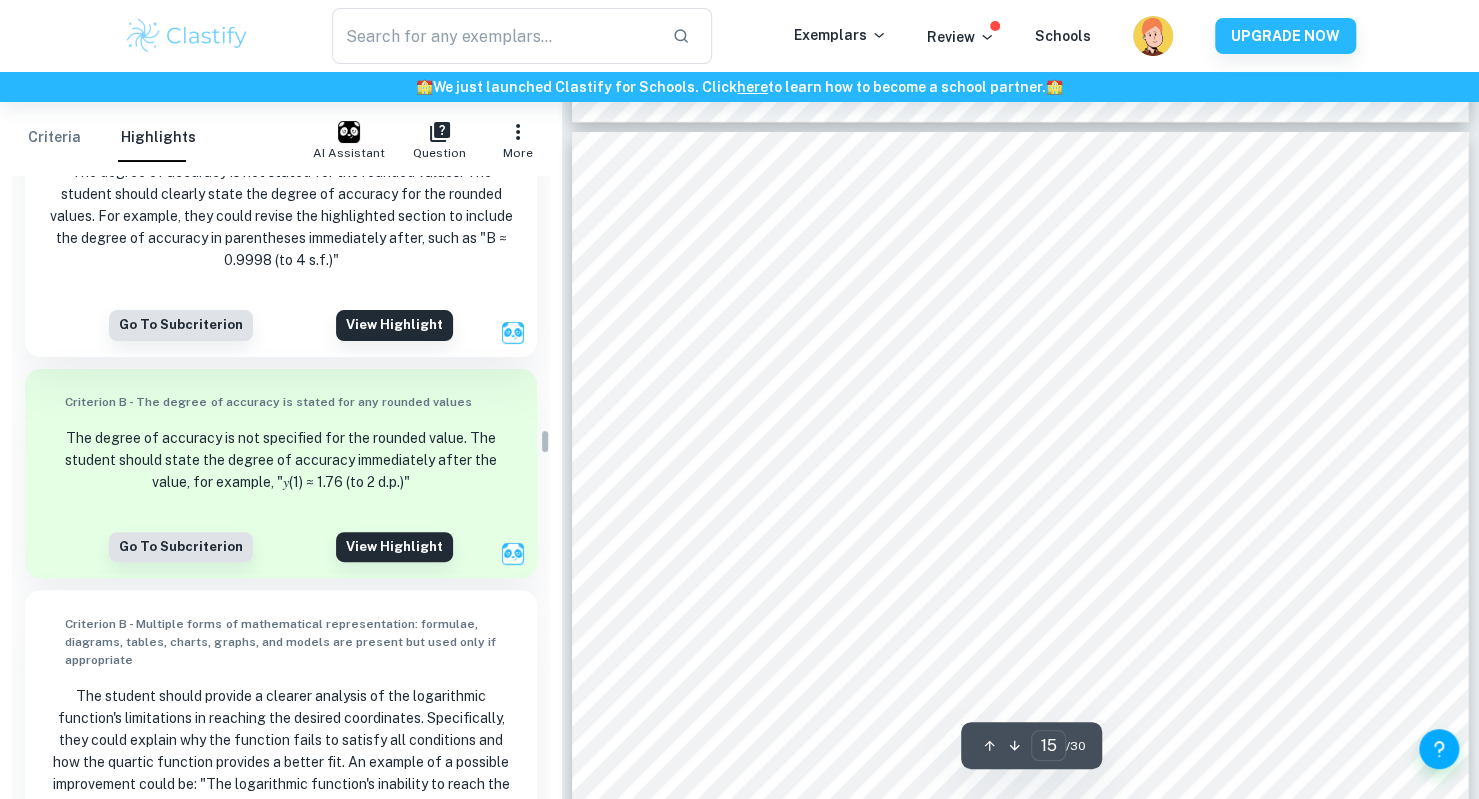 click on "Expand" at bounding box center (710, 462) 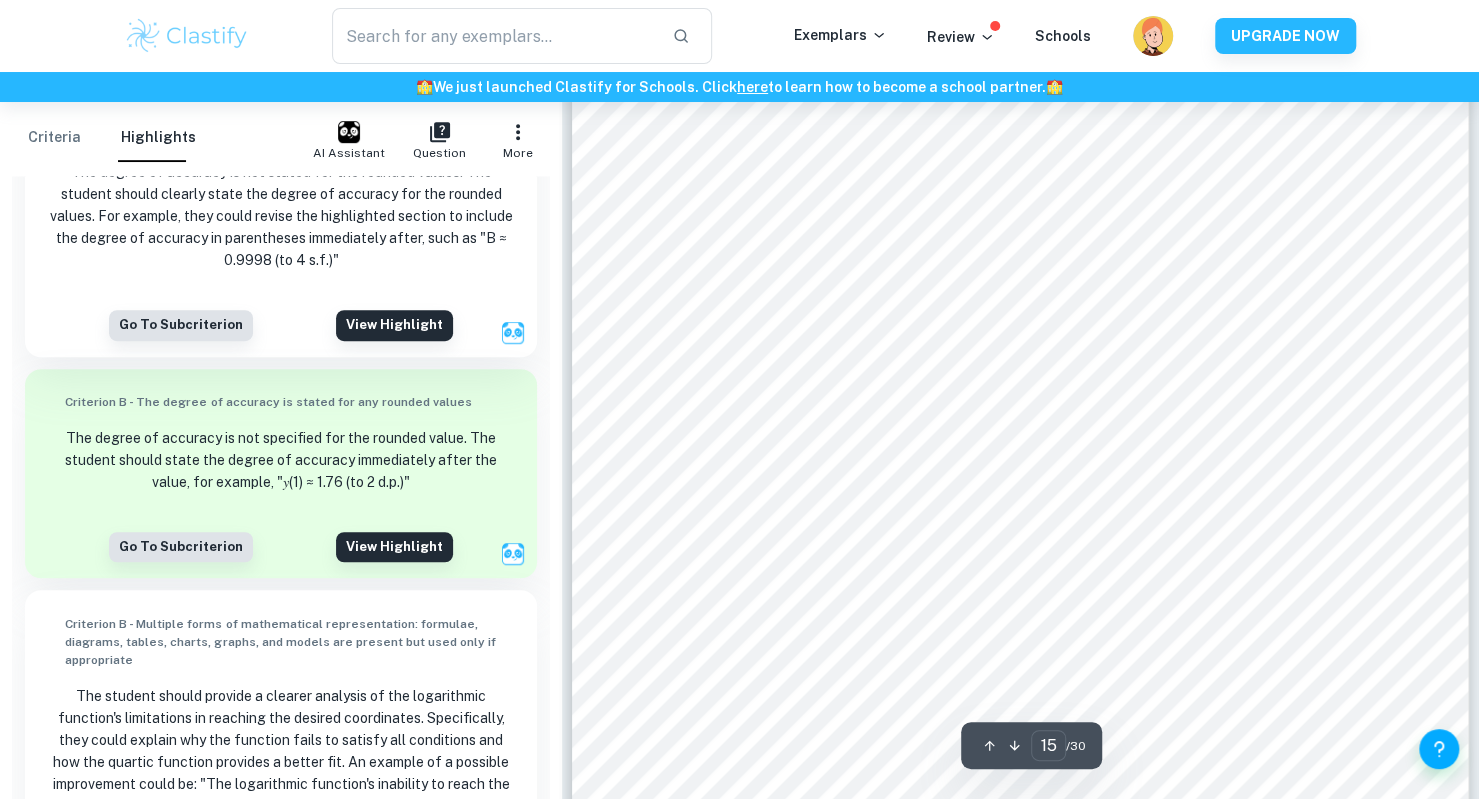 scroll, scrollTop: 18388, scrollLeft: 0, axis: vertical 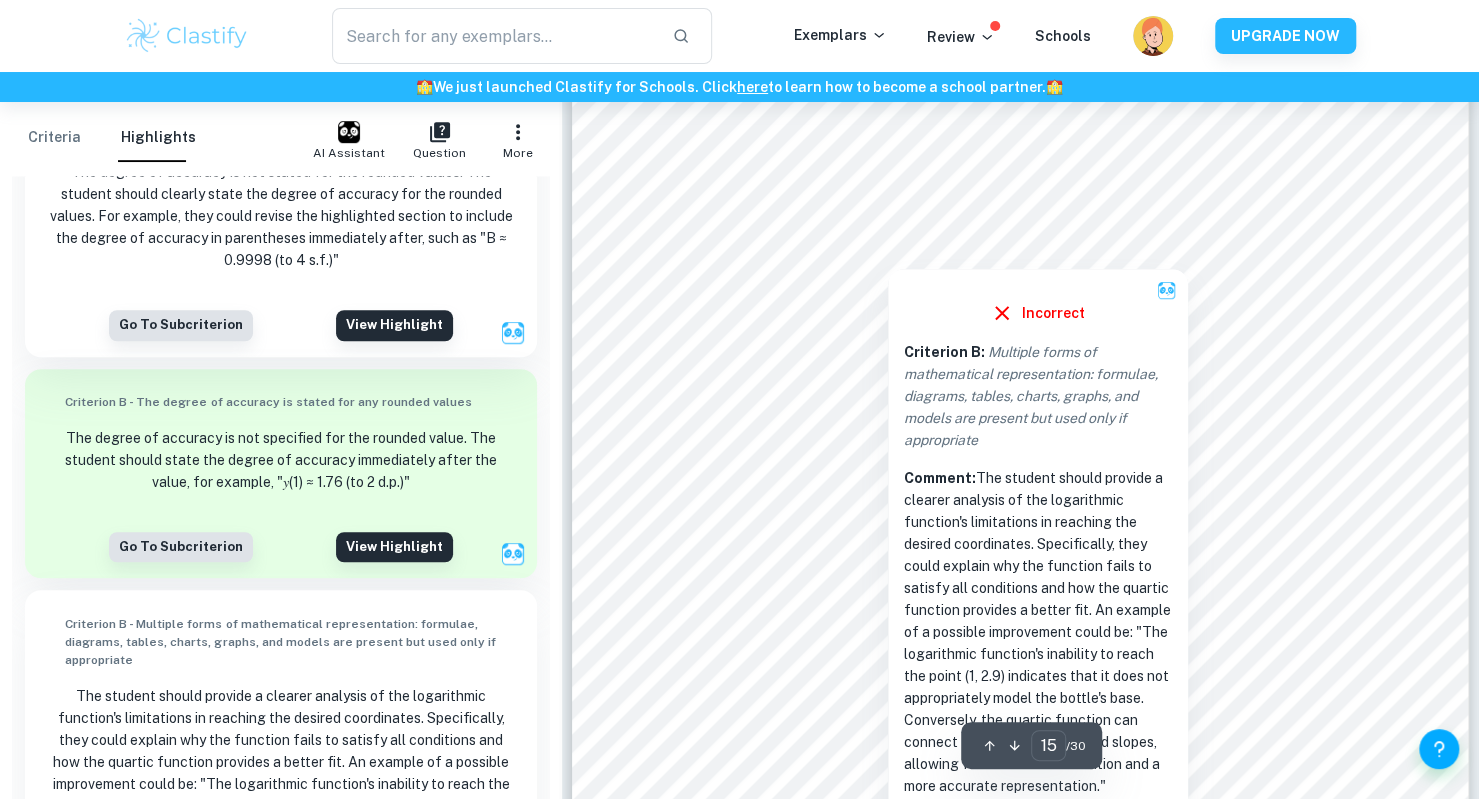 click at bounding box center [888, 248] 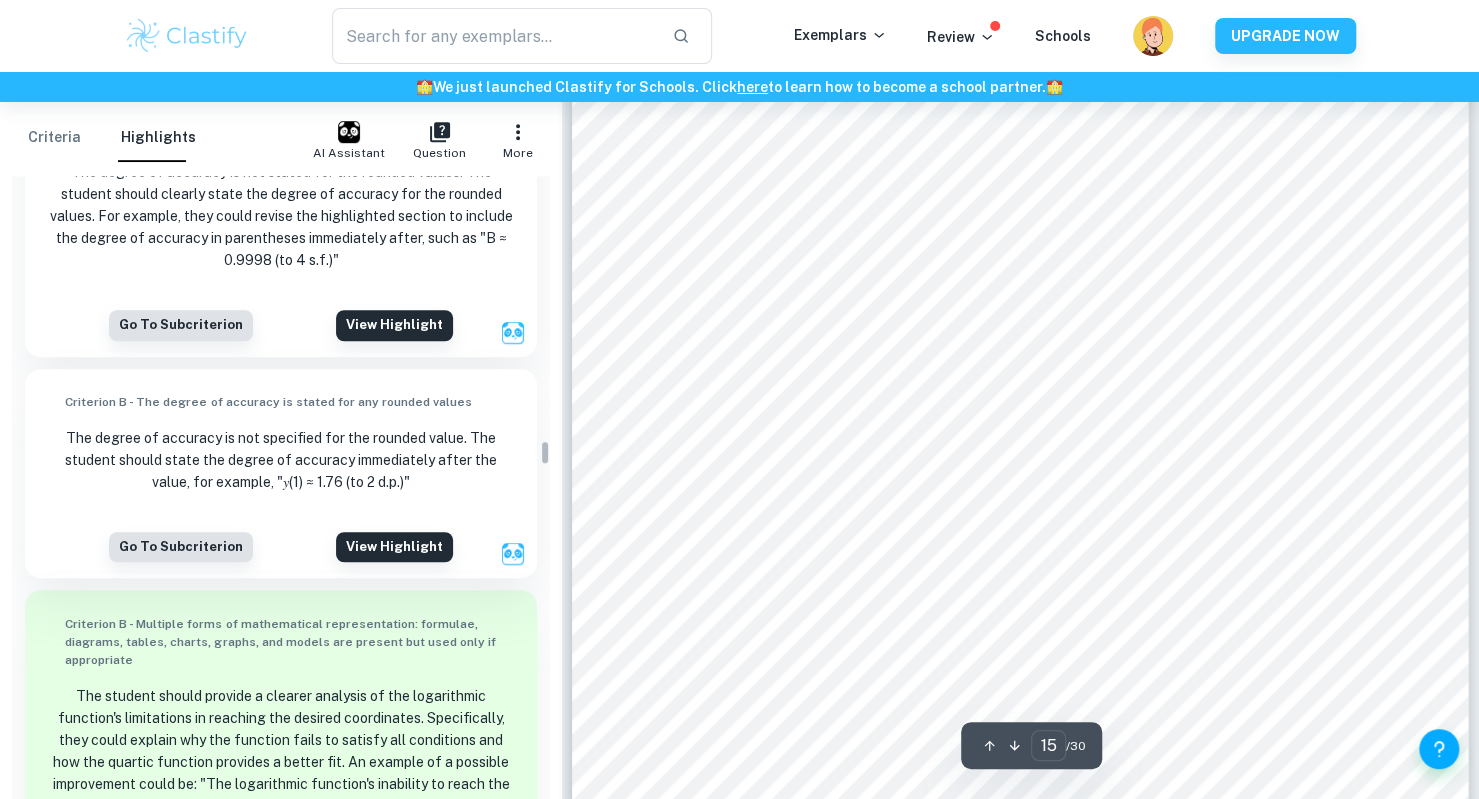 scroll, scrollTop: 7069, scrollLeft: 0, axis: vertical 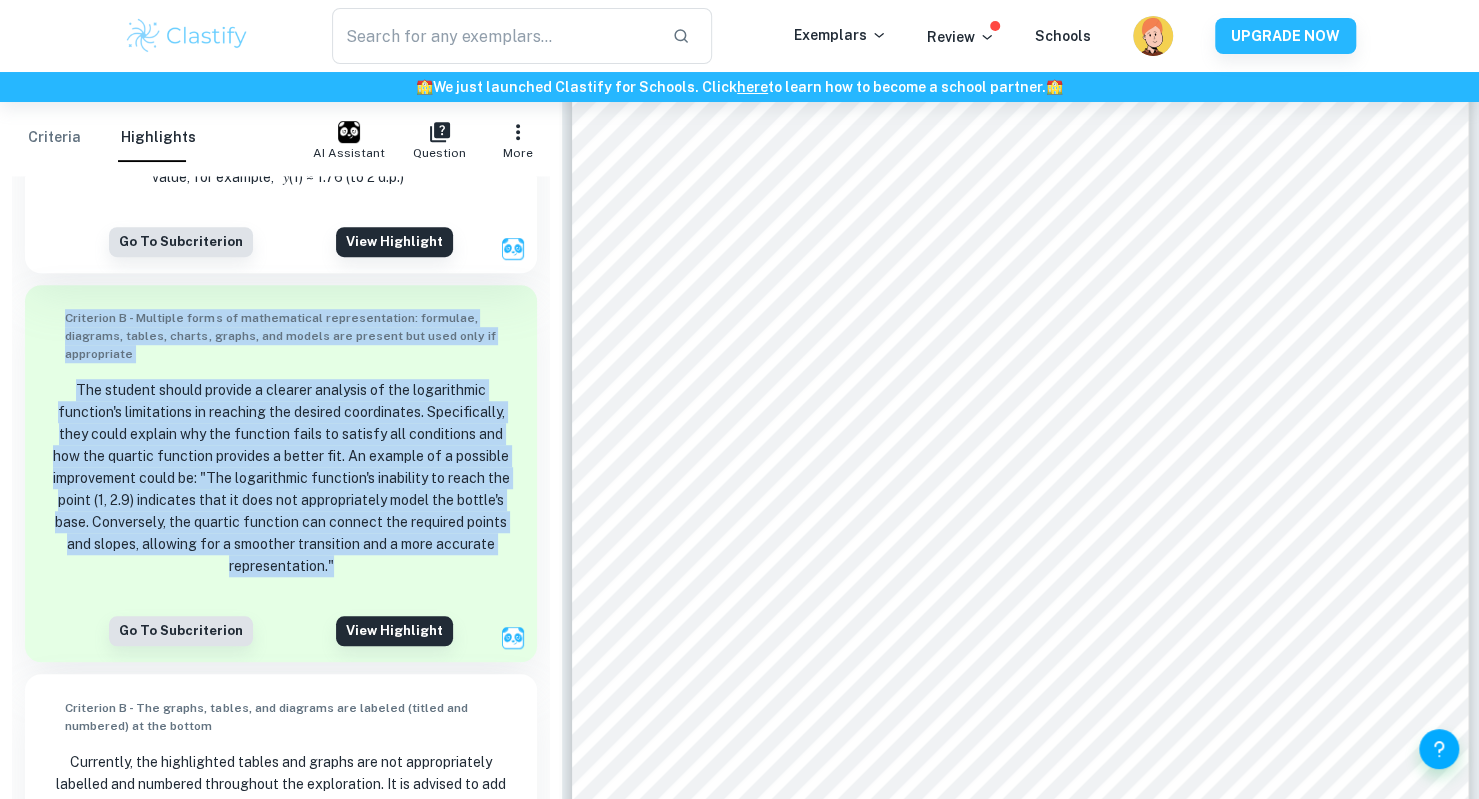drag, startPoint x: 64, startPoint y: 359, endPoint x: 381, endPoint y: 615, distance: 407.46164 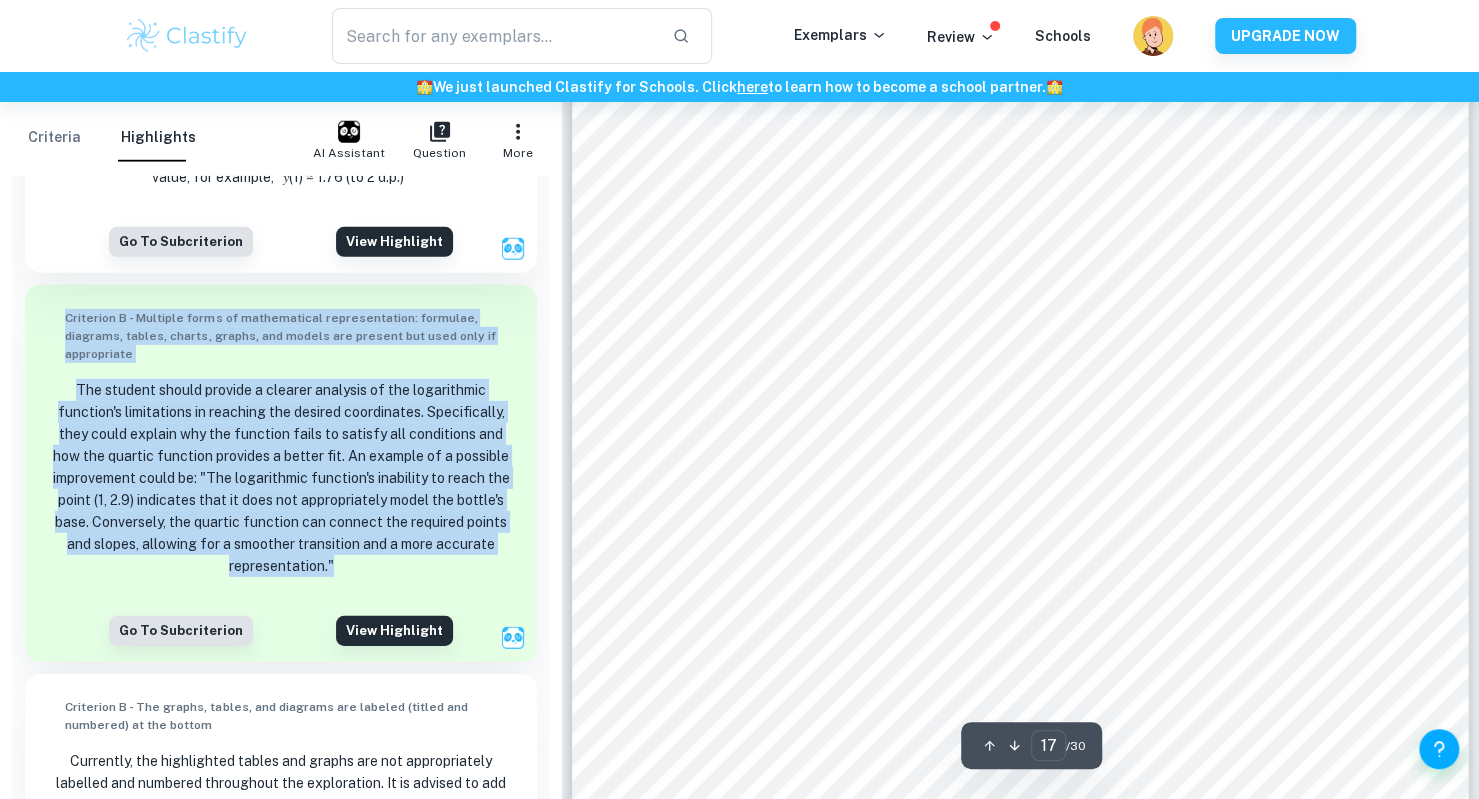 scroll, scrollTop: 21208, scrollLeft: 0, axis: vertical 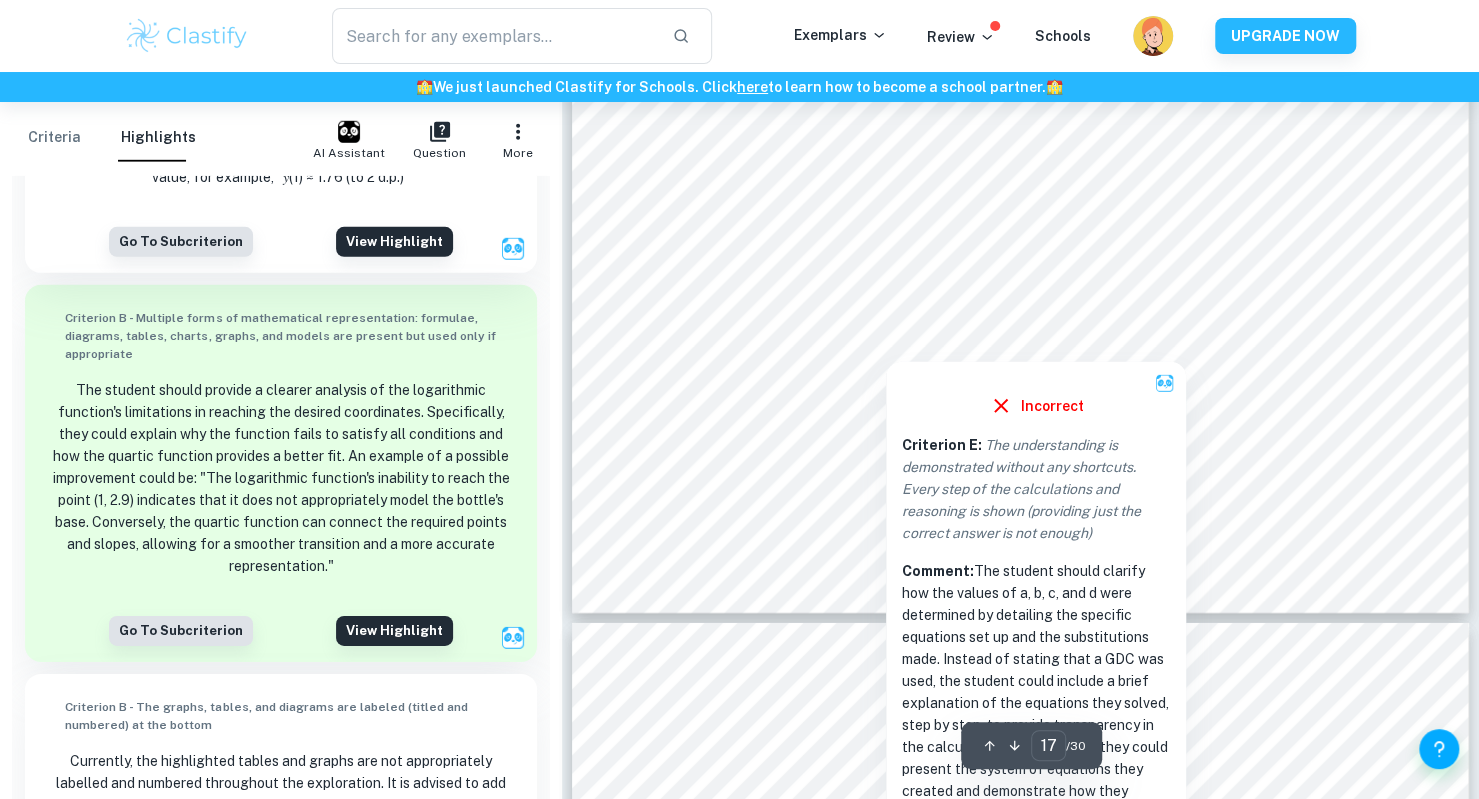 click at bounding box center (886, 347) 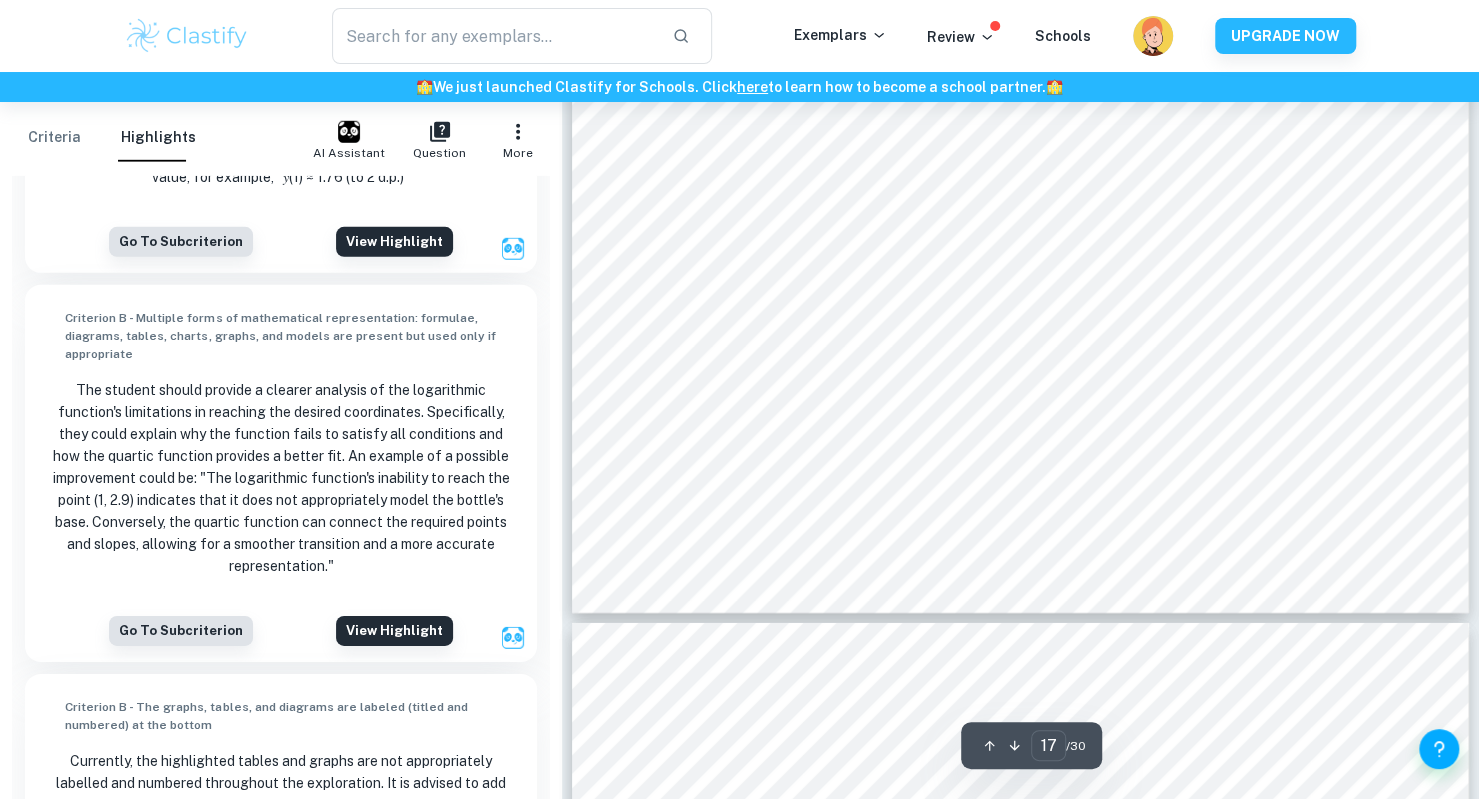 scroll, scrollTop: 7926, scrollLeft: 0, axis: vertical 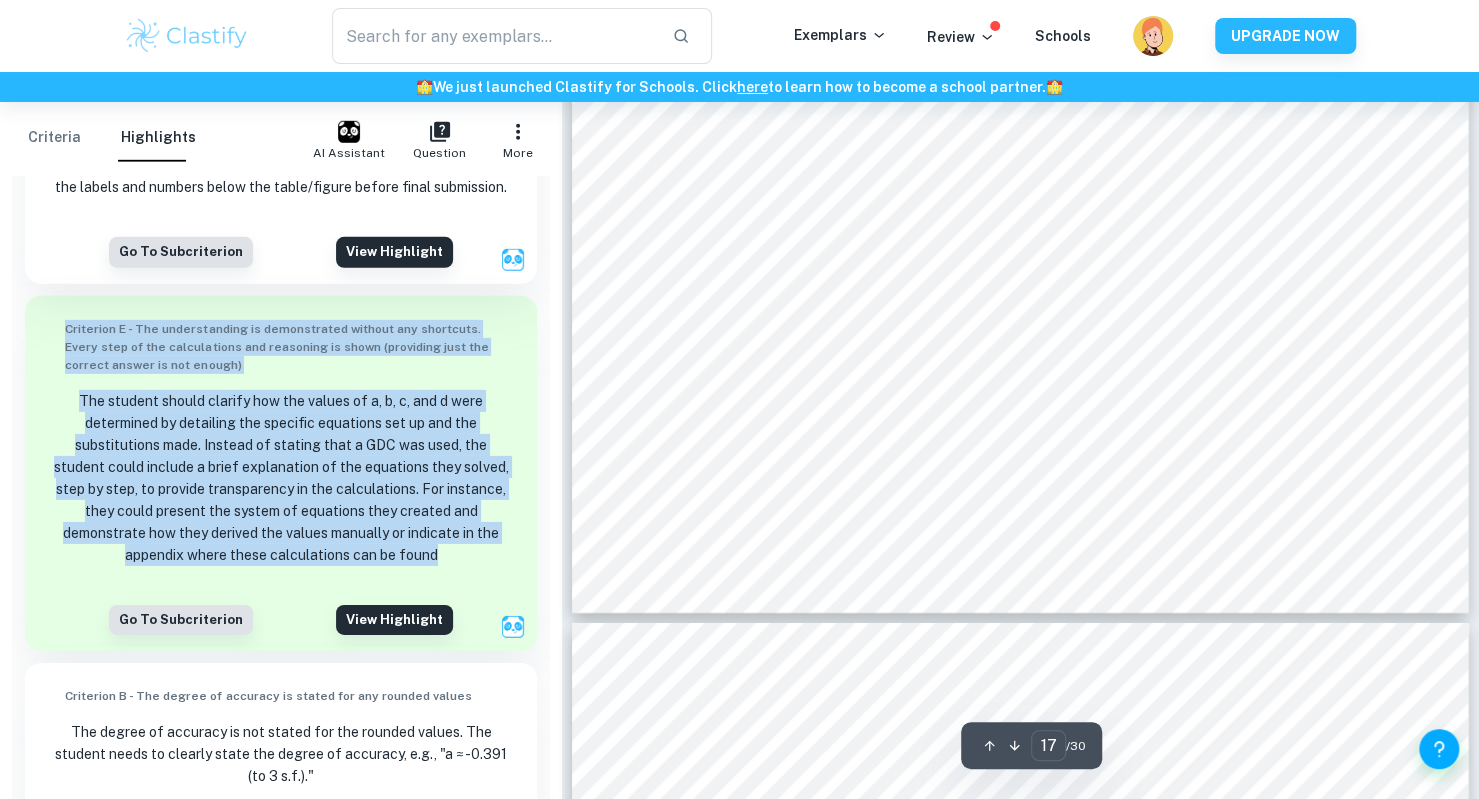 drag, startPoint x: 173, startPoint y: 428, endPoint x: 456, endPoint y: 598, distance: 330.13483 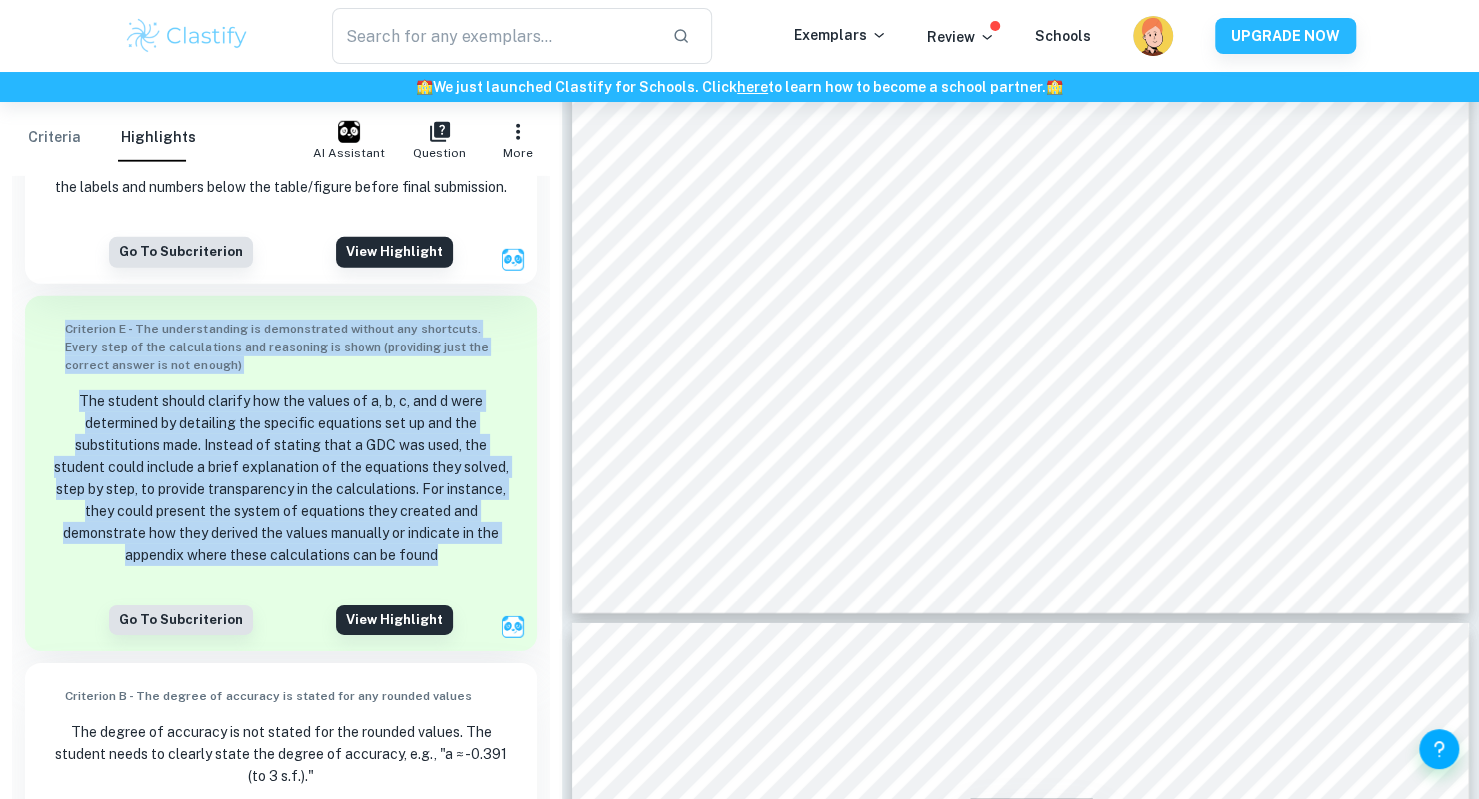 copy on "Criterion E - The understanding is demonstrated without any shortcuts. Every step of the calculations and reasoning is shown (providing just the correct answer is not enough) The student should clarify how the values of a, b, c, and d were determined by detailing the specific equations set up and the substitutions made. Instead of stating that a GDC was used, the student could include a brief explanation of the equations they solved, step by step, to provide transparency in the calculations. For instance, they could present the system of equations they created and demonstrate how they derived the values manually or indicate in the appendix where these calculations can be found" 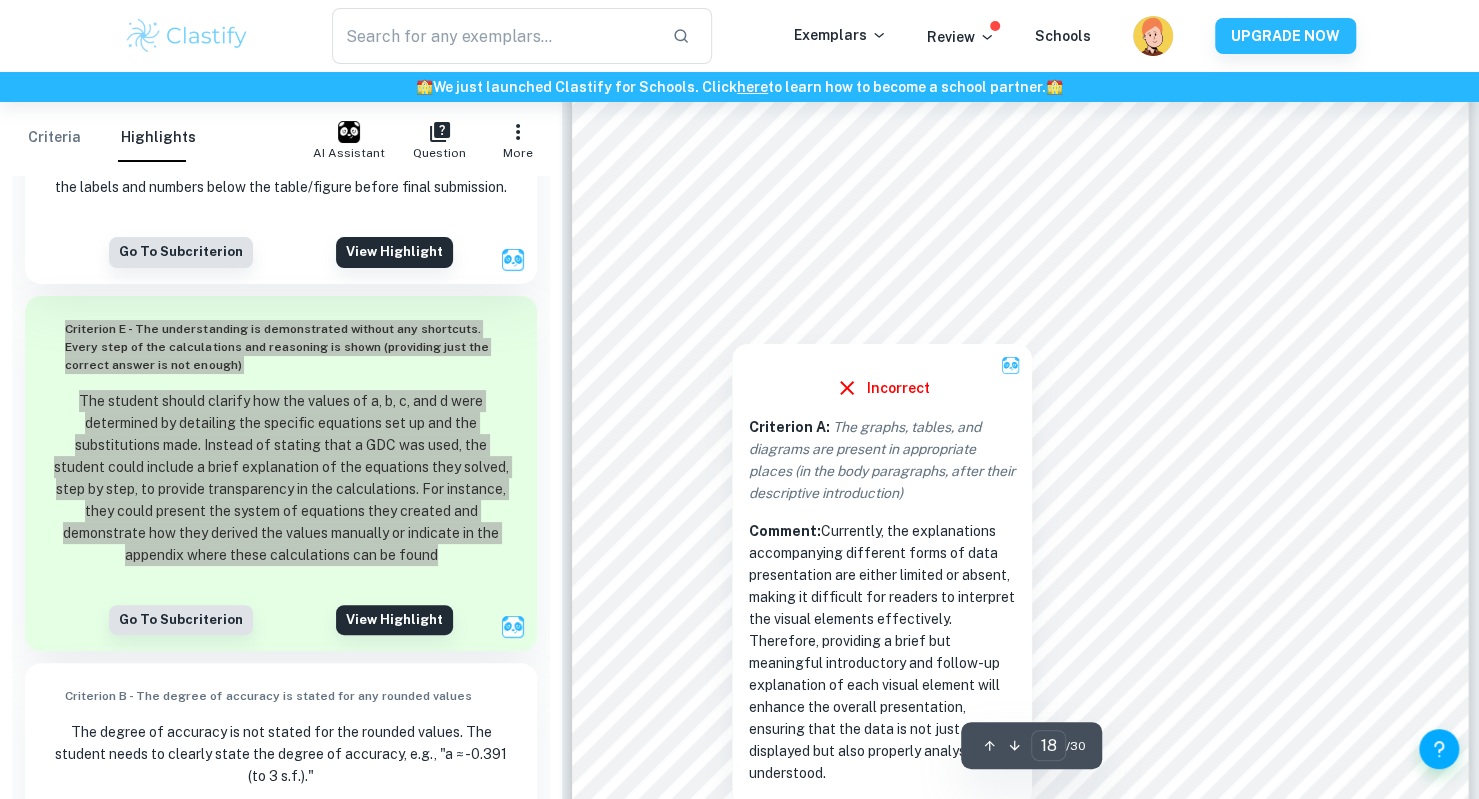 scroll, scrollTop: 22182, scrollLeft: 0, axis: vertical 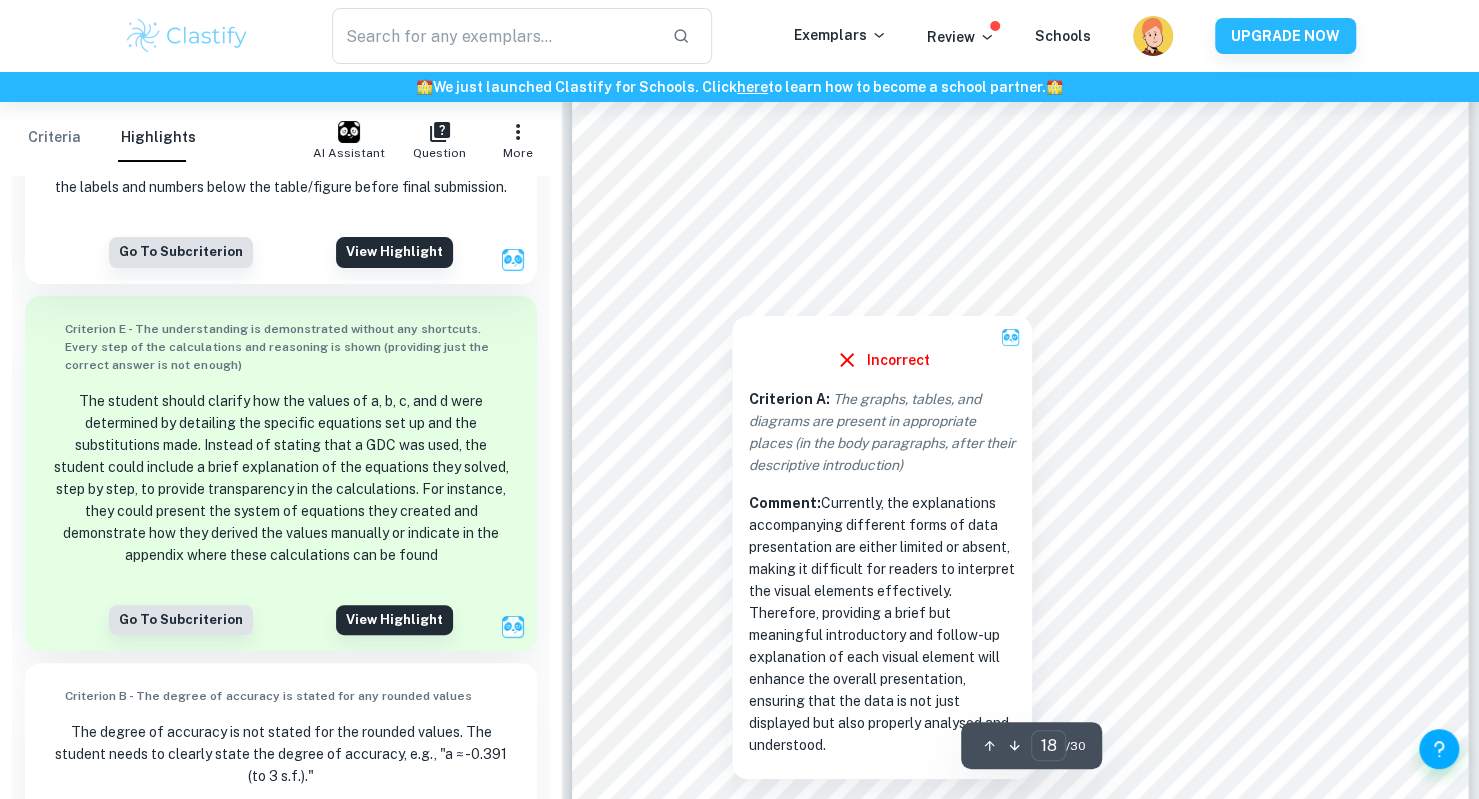 click at bounding box center [732, 295] 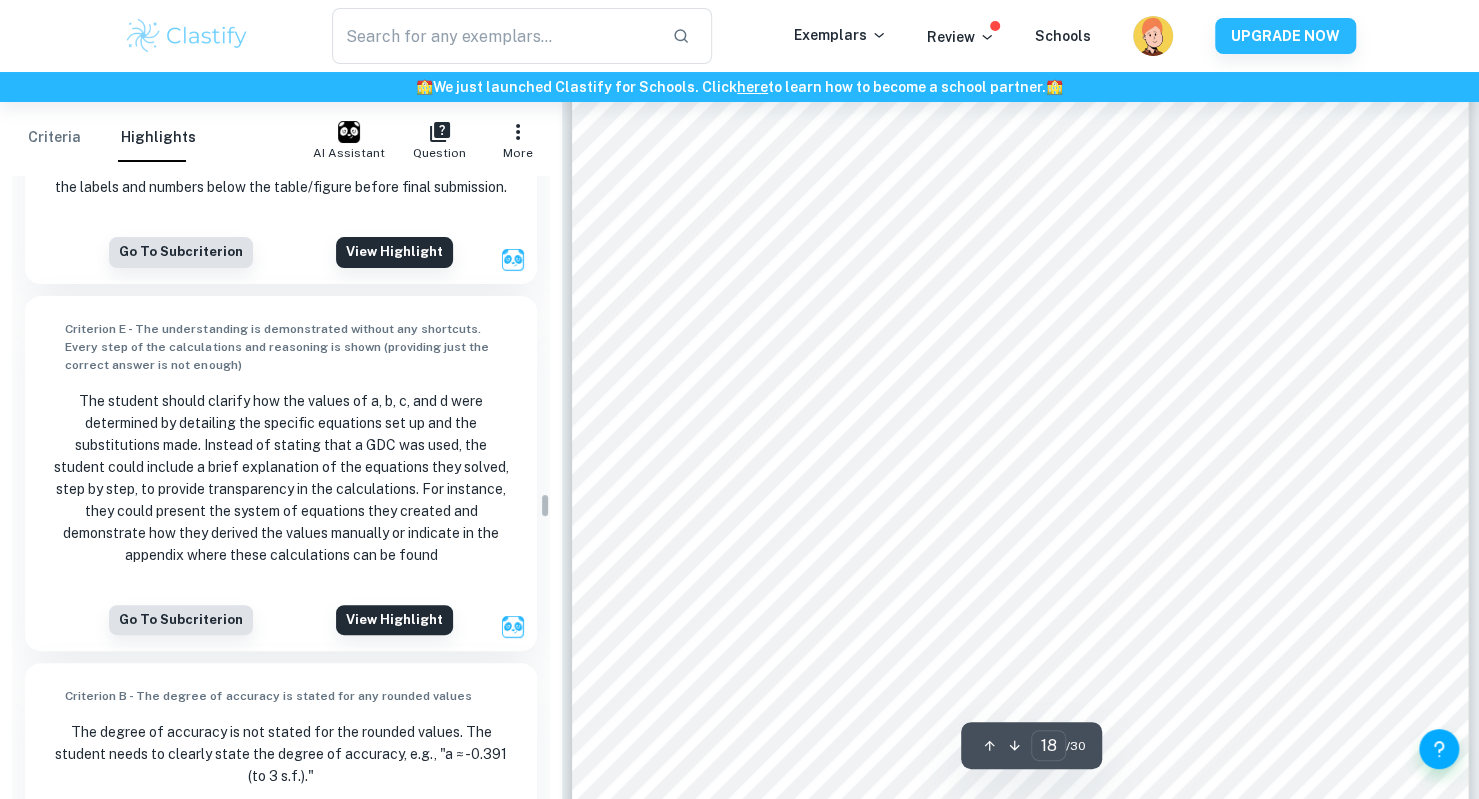 scroll, scrollTop: 8483, scrollLeft: 0, axis: vertical 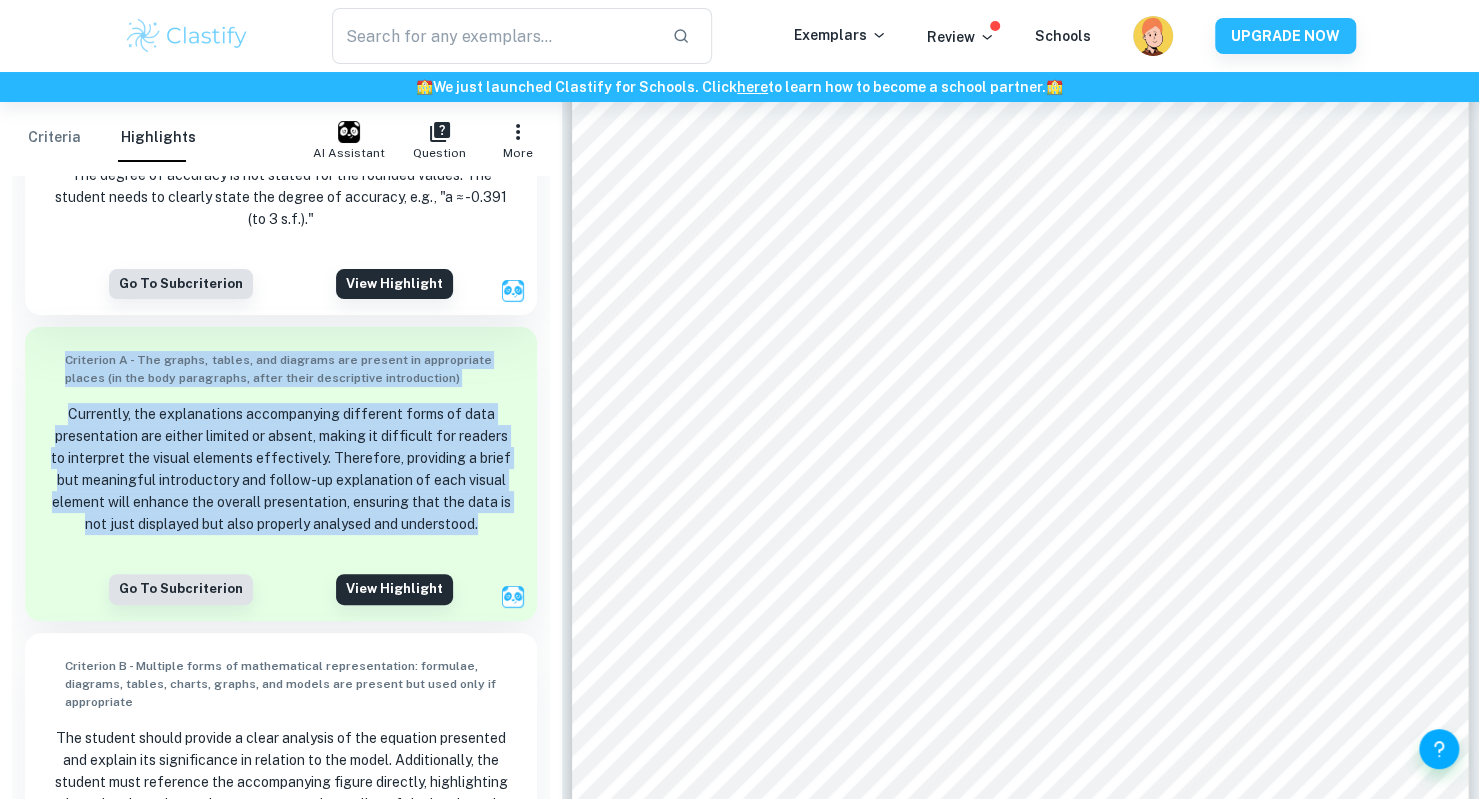 drag, startPoint x: 46, startPoint y: 399, endPoint x: 508, endPoint y: 576, distance: 494.7454 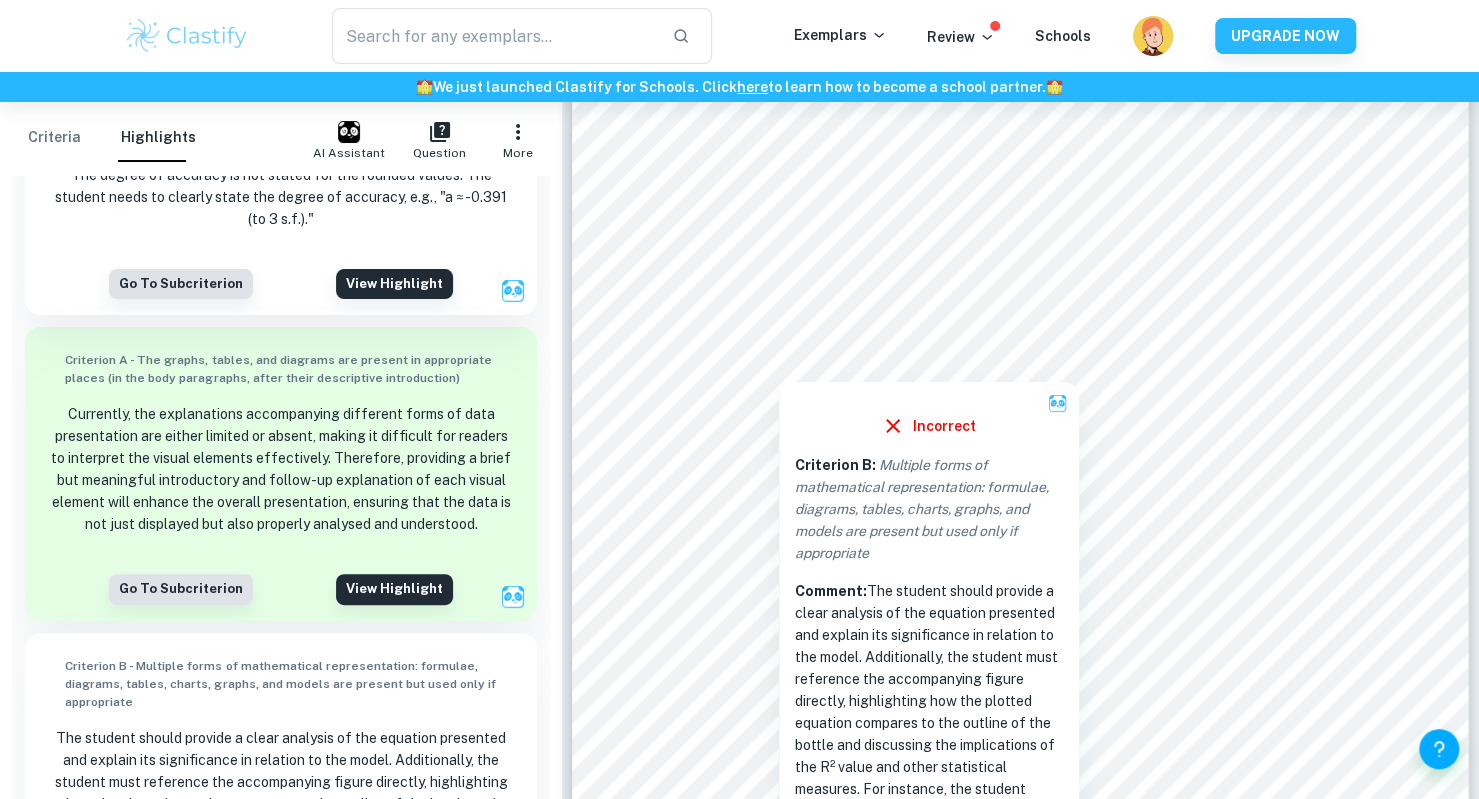 click at bounding box center [778, 360] 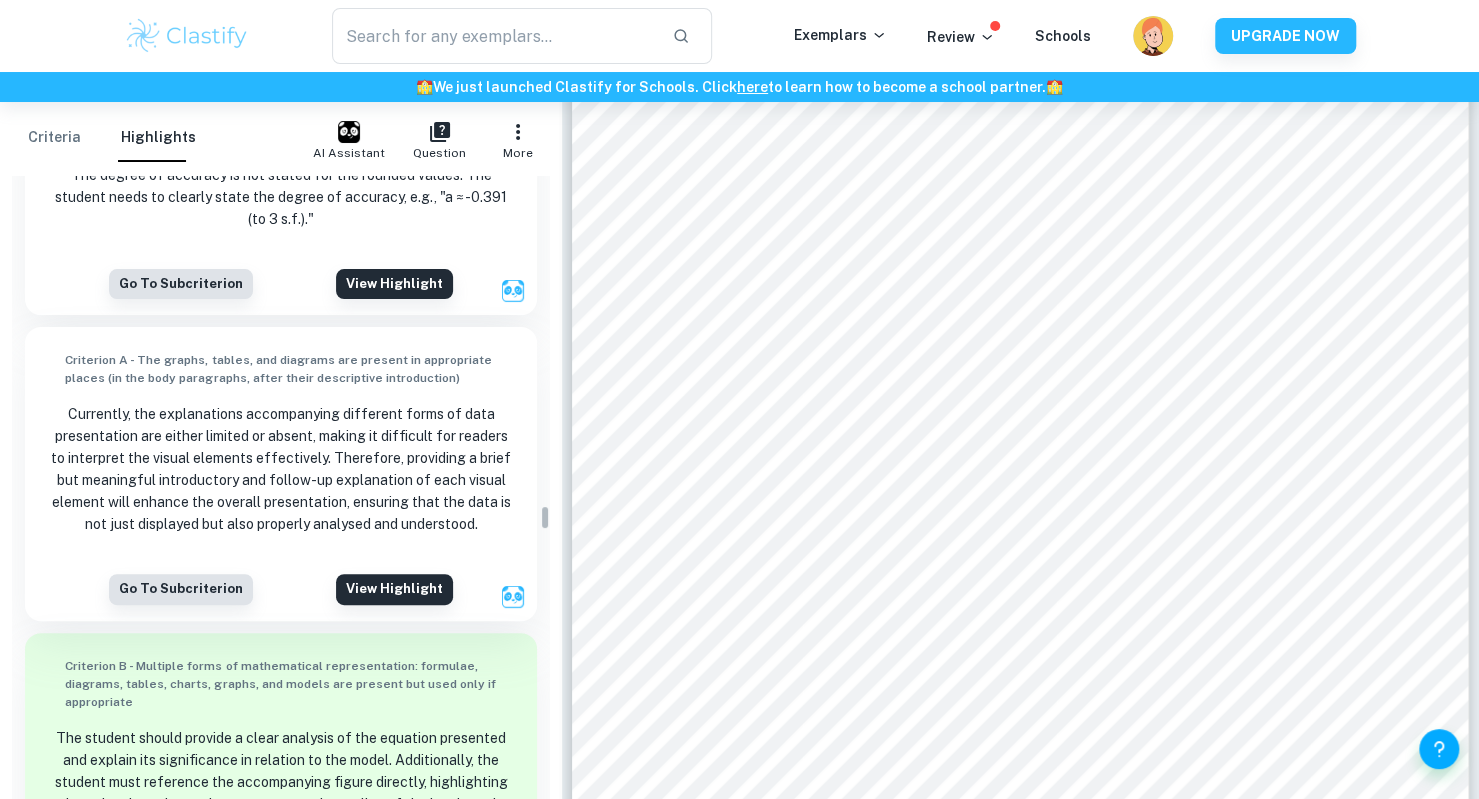 scroll, scrollTop: 8820, scrollLeft: 0, axis: vertical 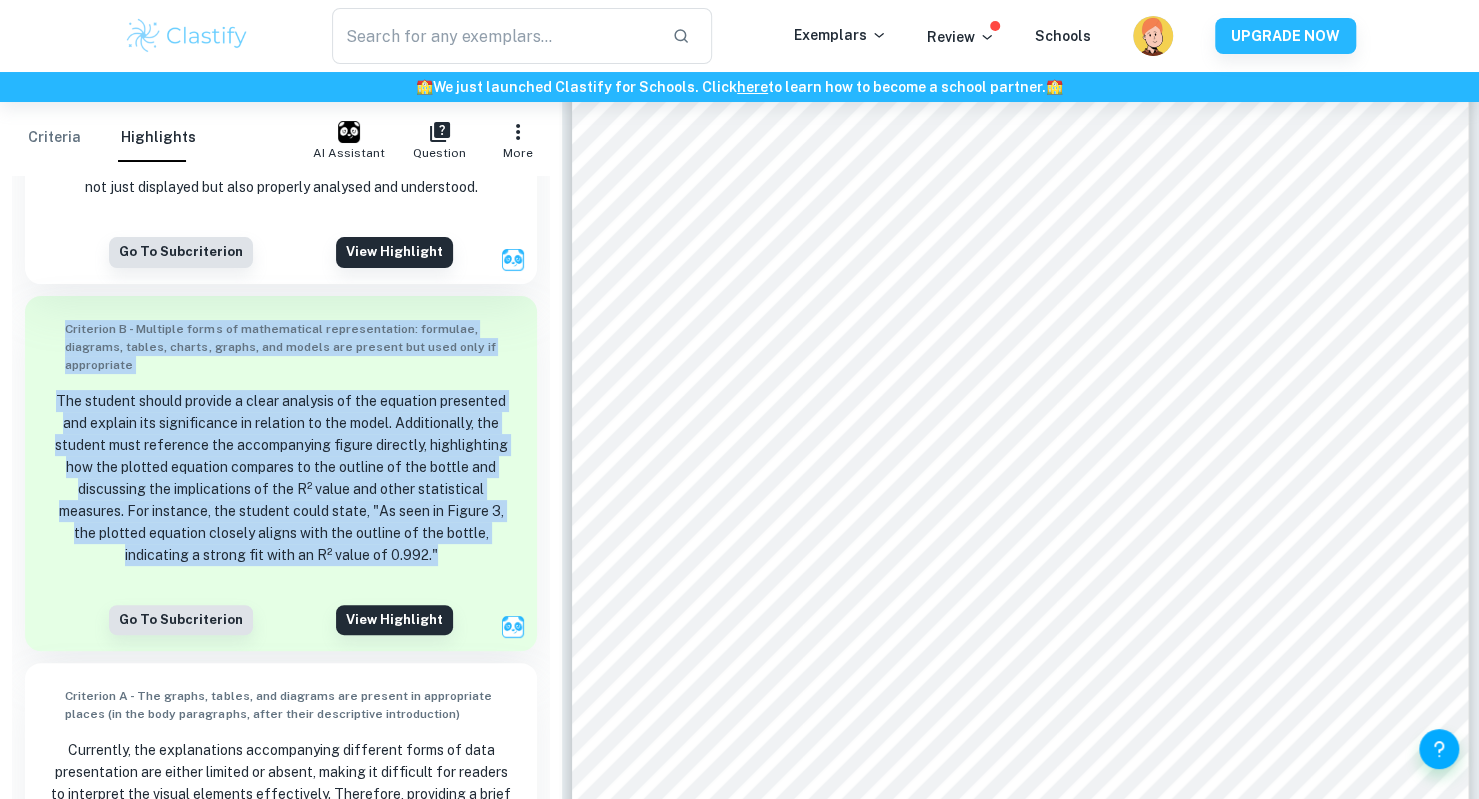 drag, startPoint x: 55, startPoint y: 371, endPoint x: 482, endPoint y: 611, distance: 489.82547 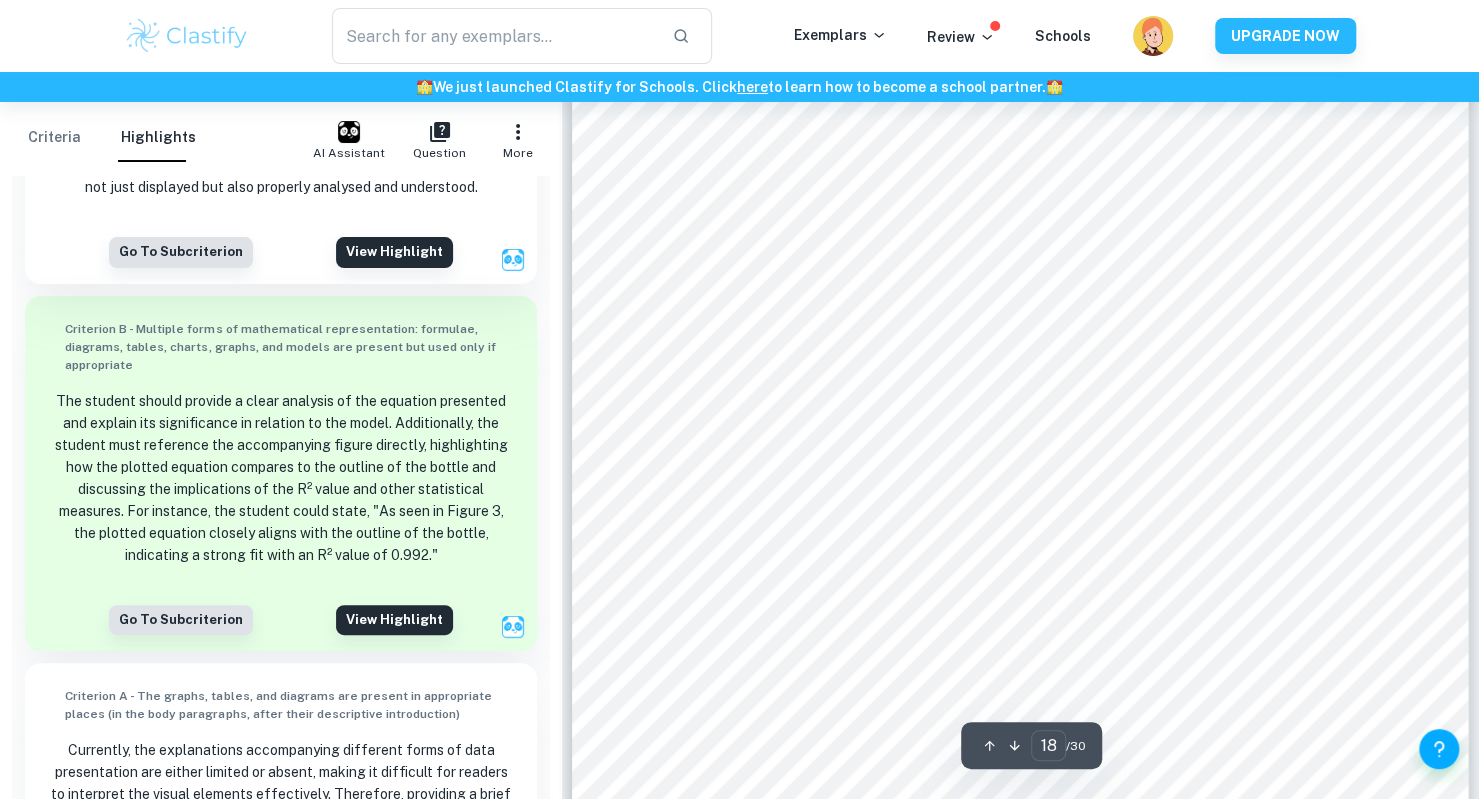 click on "It is   kn own that 𝑒   =   1 Substituting i nto the equation: 𝑓 ( 𝑥 )   =   − 0 . 391 𝑥 4   +   2 . 203 𝑥 3   −   4 . 620 𝑥 2   +   4 . 708 𝑥   +   1 Inc orpora ting do main: 𝑓 ( 𝑥 )   =   − 0 . 391 𝑥 4   +   2 . 203 𝑥 3   −   4 . 620 𝑥 2   +   4 . 708 𝑥   +   1   { 0   ≤   𝑥   ≤   2 } Plotted along the   outline ’s ba se : To assess the   accuracy of the model,   The R 2   v alue was used.   The   accuracy results were as fol low s: R 2   = 0.992 Indicating a stro ng fit   according to   10 data points. MAE =   0.048 On average, the mod el ’s predictions deviate from the real   data by about 0.048 units. RMSE =   0.061 Confirming low overall error and minimal large deviations. With   the equation   of the base   now know, the   concave   hol e can be easily mod elled through a quadratic, as it does not follow a constant curvature like a c i rc le or a straight line . Concave   hole Se lf - measurement concluded that th e   hole exten ded to a point o" at bounding box center (1020, 283) 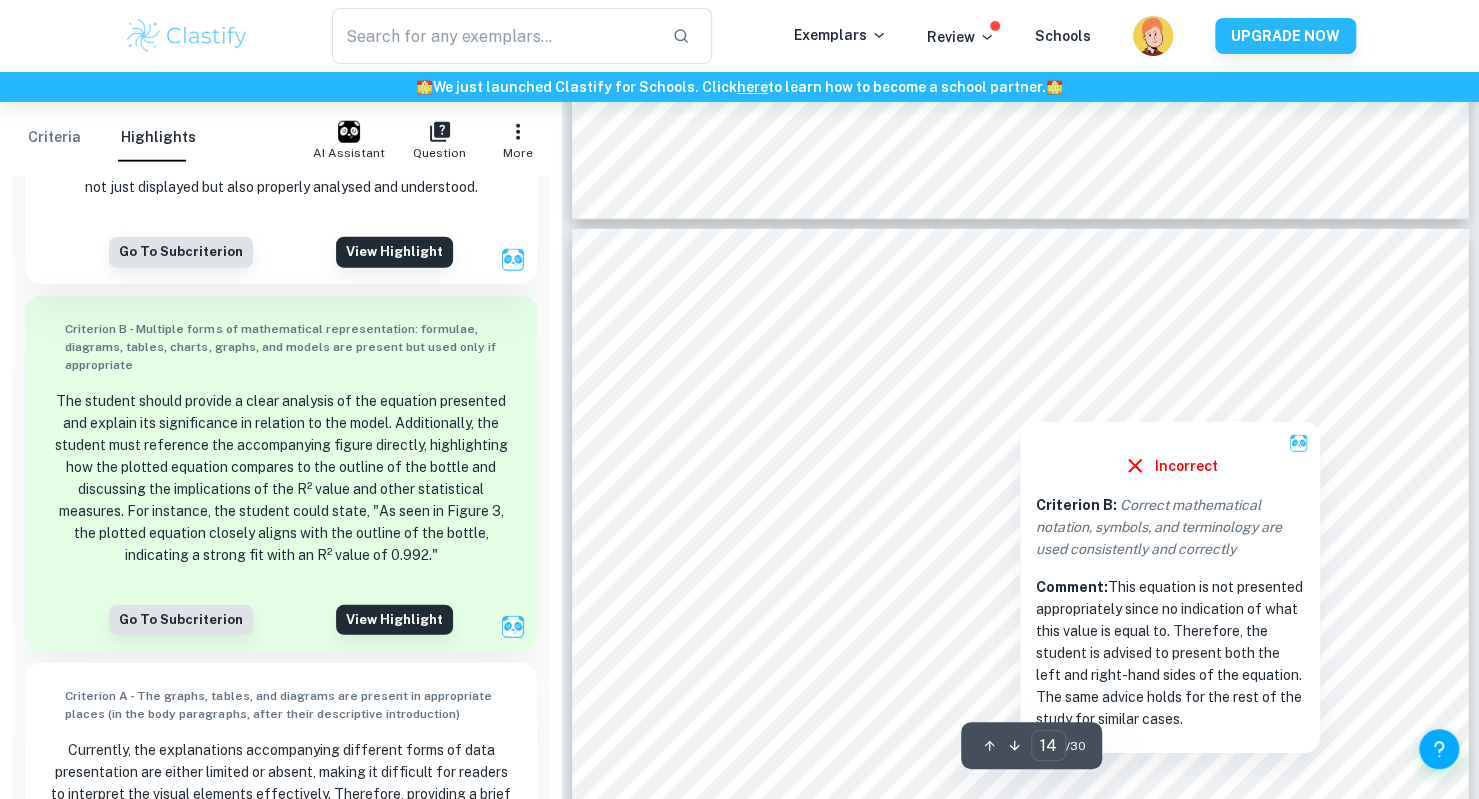 scroll, scrollTop: 16514, scrollLeft: 0, axis: vertical 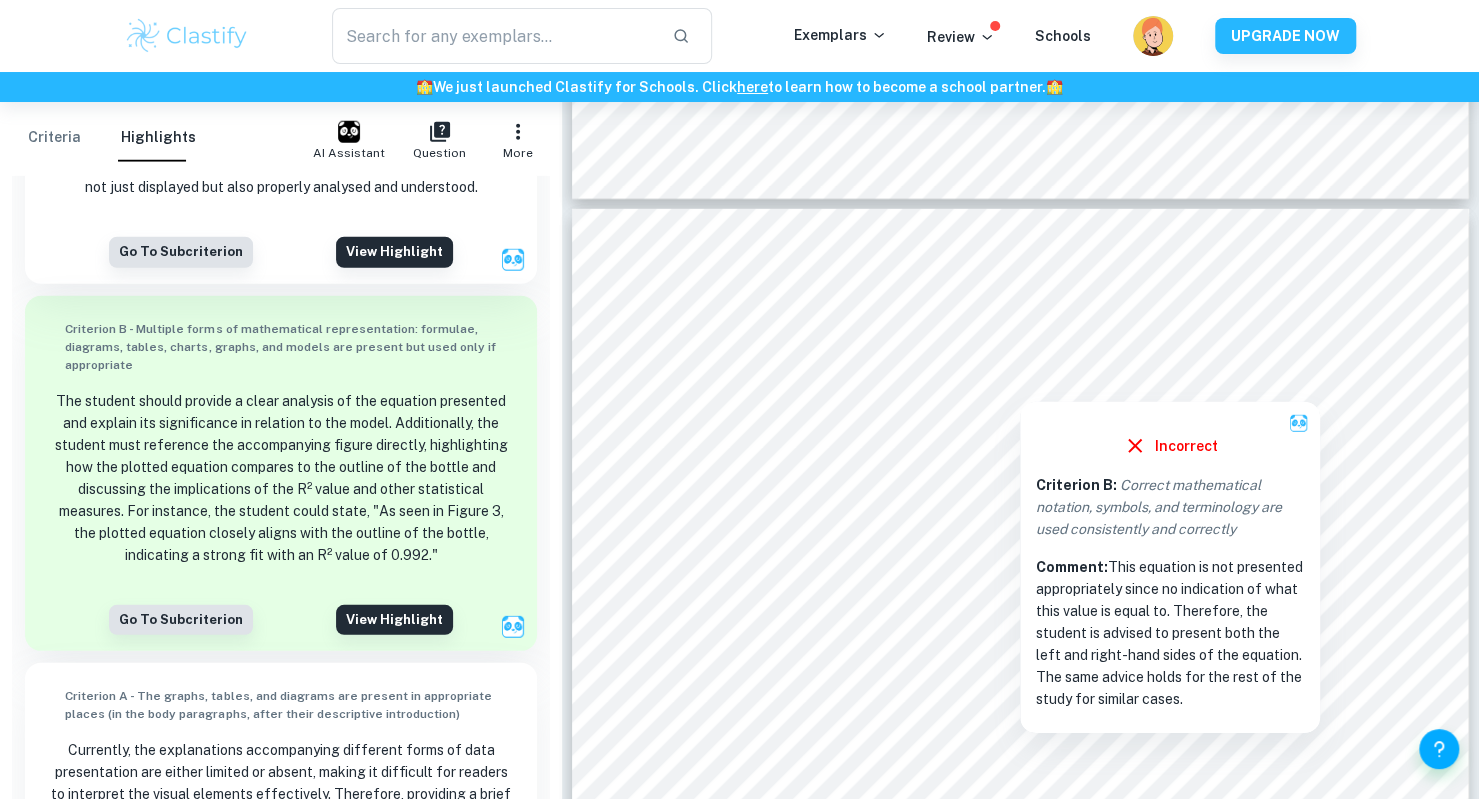 click on "Incorrect Criterion B :   Correct mathematical notation, symbols, and terminology are used consistently and correctly Comment:  This equation is not presented appropriately since no indication of what this value is equal to. Therefore, the student is advised to present both the left and right-hand sides of the equation. The same advice holds for the rest of the study for similar cases." at bounding box center [1170, 567] 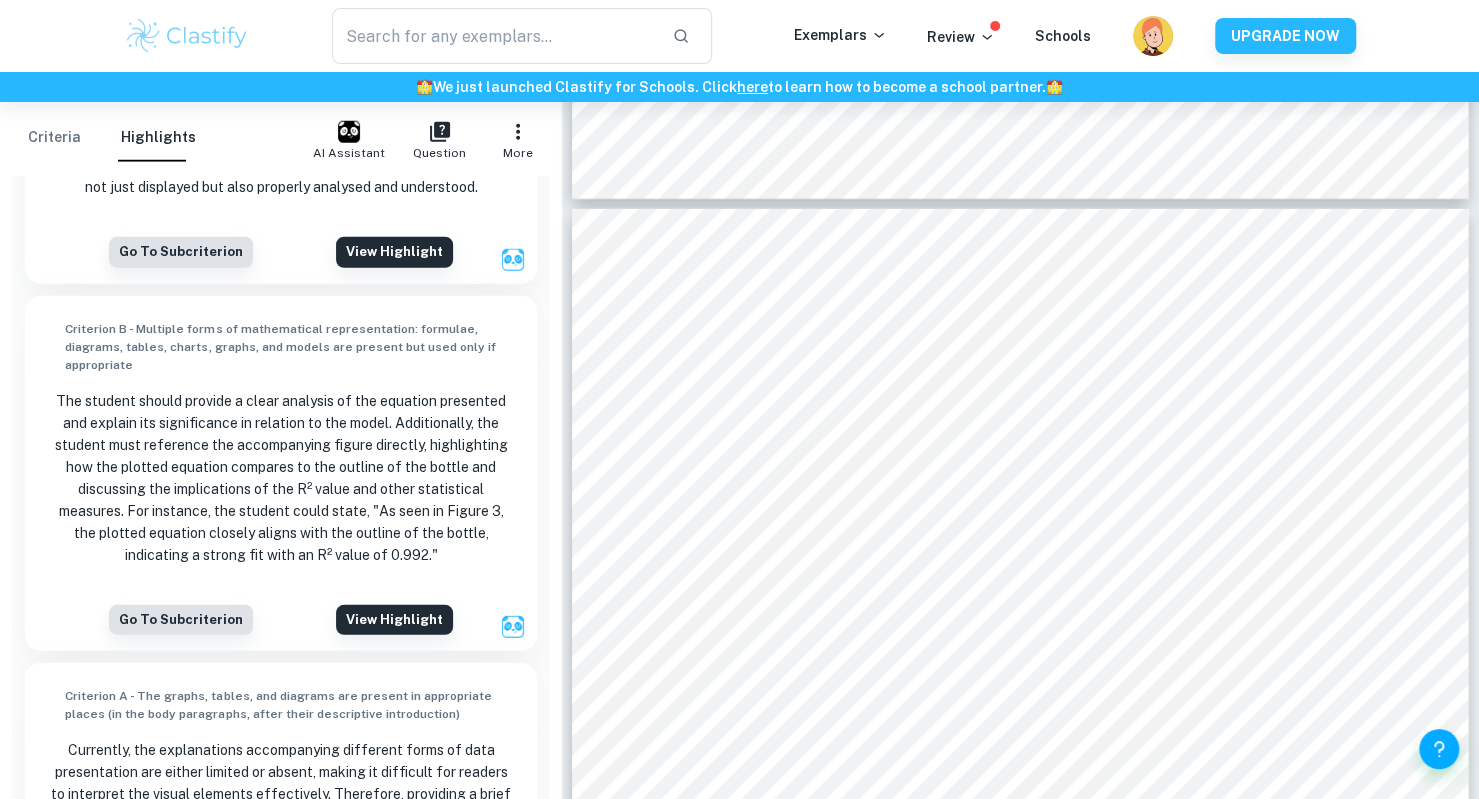 scroll, scrollTop: 5650, scrollLeft: 0, axis: vertical 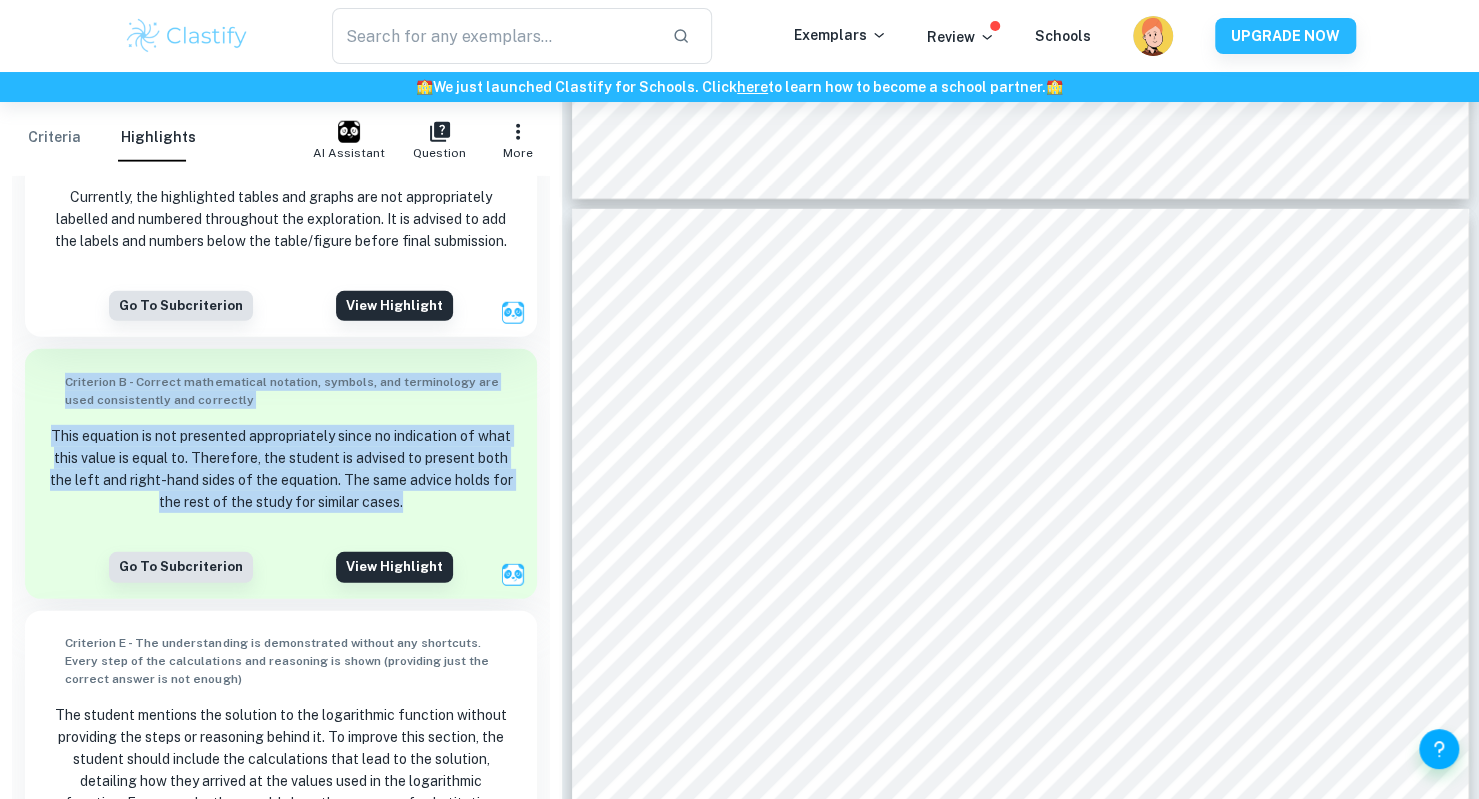 drag, startPoint x: 124, startPoint y: 435, endPoint x: 473, endPoint y: 553, distance: 368.40875 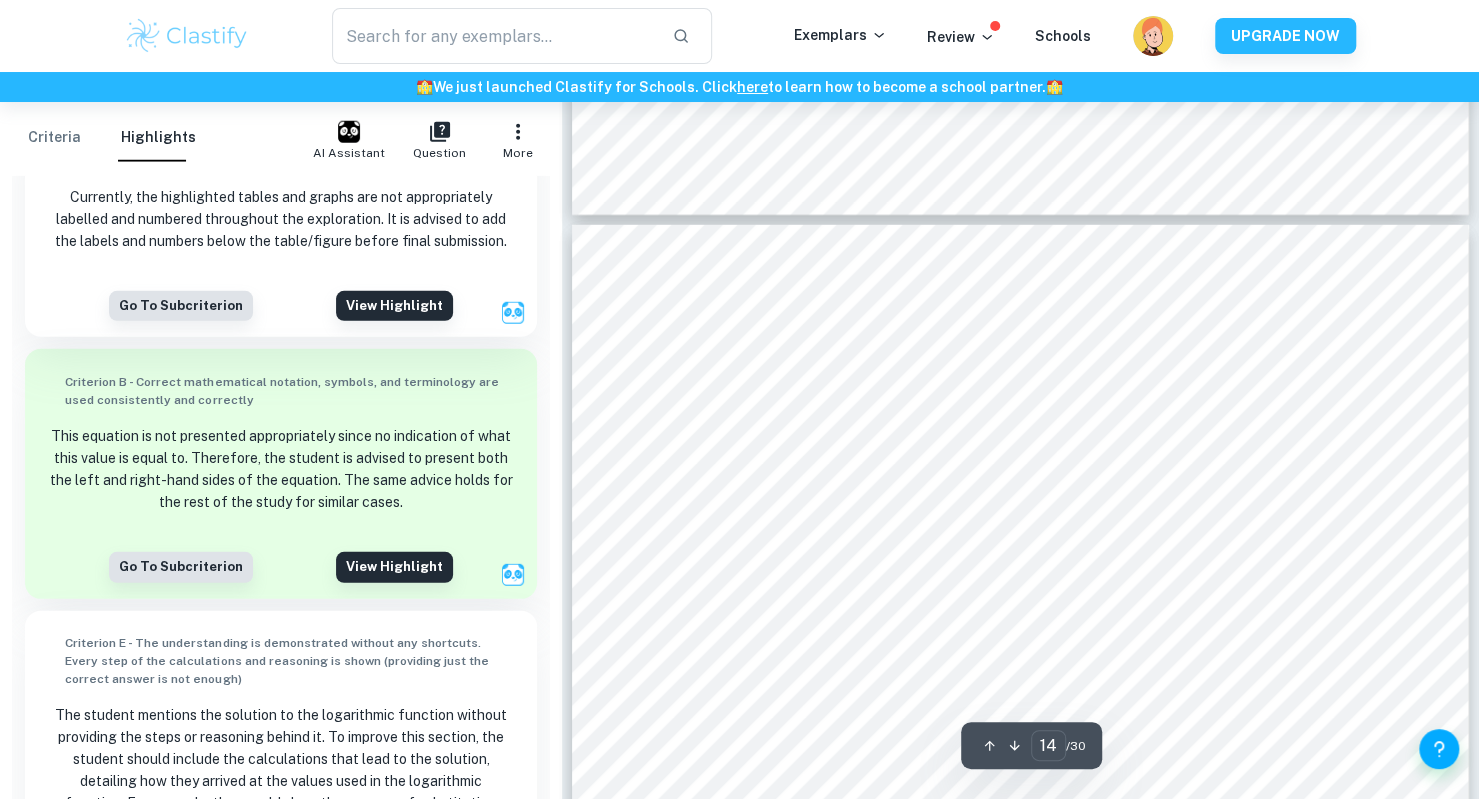 scroll, scrollTop: 16574, scrollLeft: 0, axis: vertical 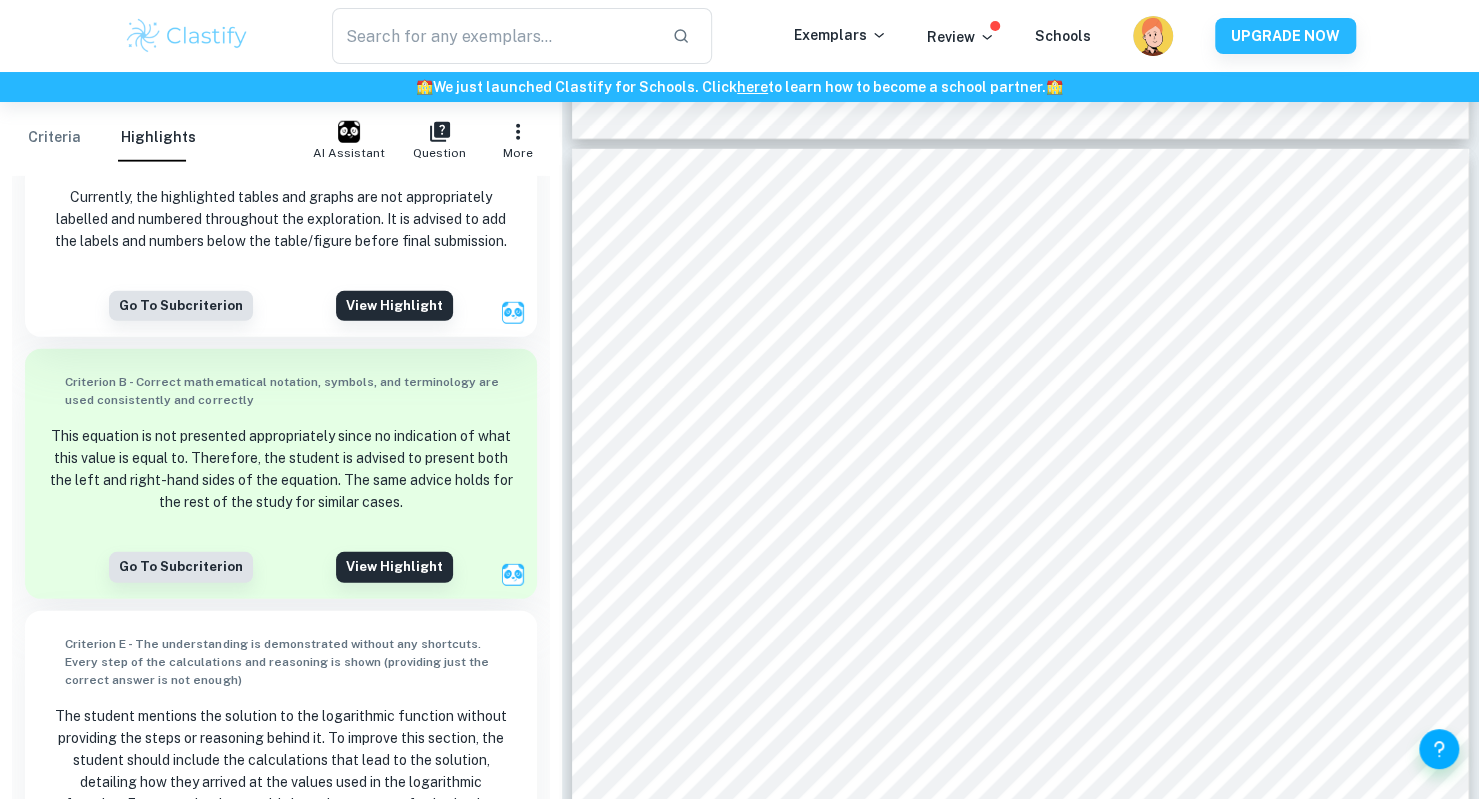 click on "Currently, the highlighted tables and graphs are not appropriately labelled and numbered throughout the exploration. It is advised to add the labels and numbers below the table/figure before final submission." at bounding box center [280, 219] 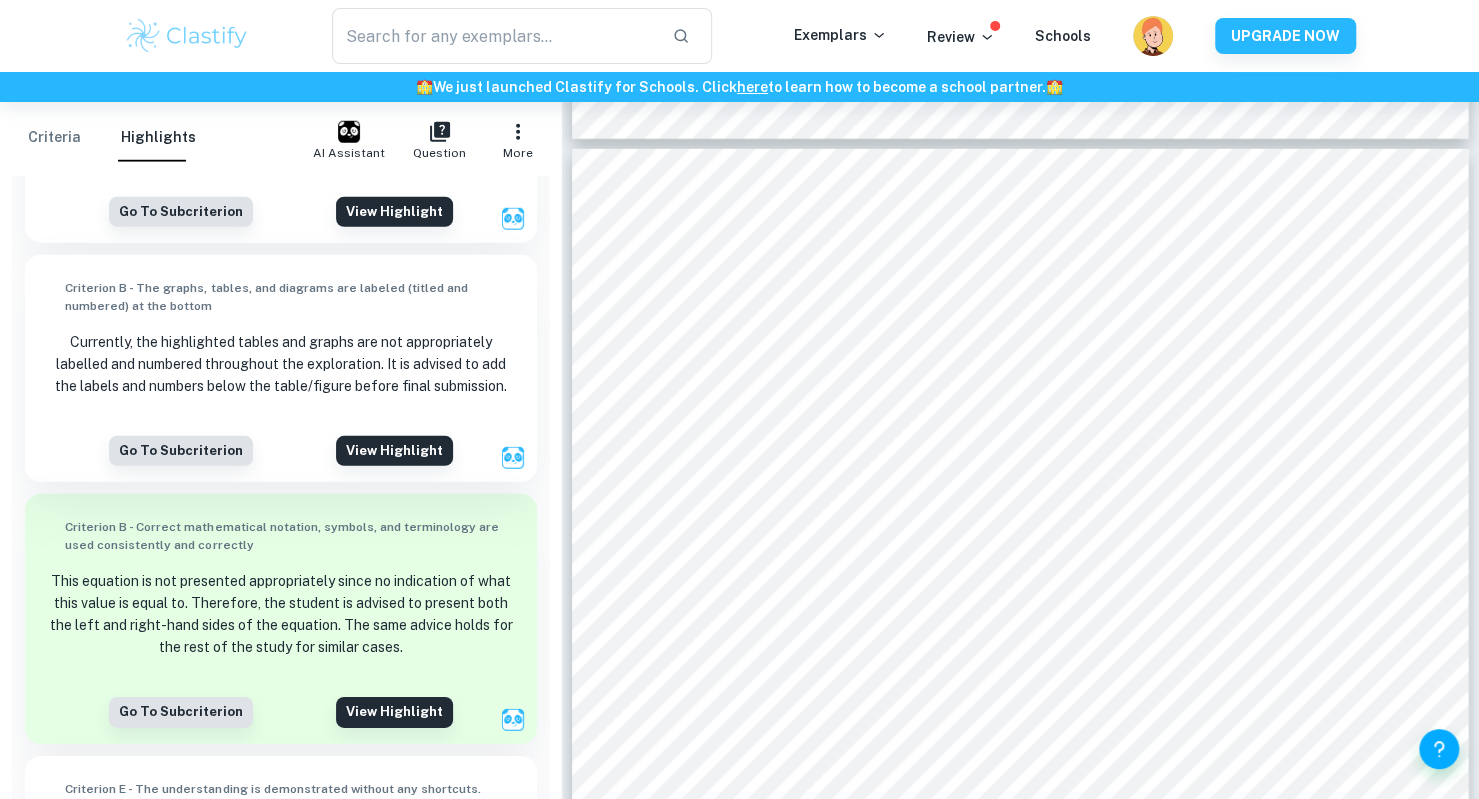 click on "Criterion B - The graphs, tables, and diagrams are labeled (titled and numbered) at the bottom Currently, the highlighted tables and graphs are not appropriately labelled and numbered throughout the exploration. It is advised to add the labels and numbers below the table/figure before final submission." at bounding box center [280, 341] 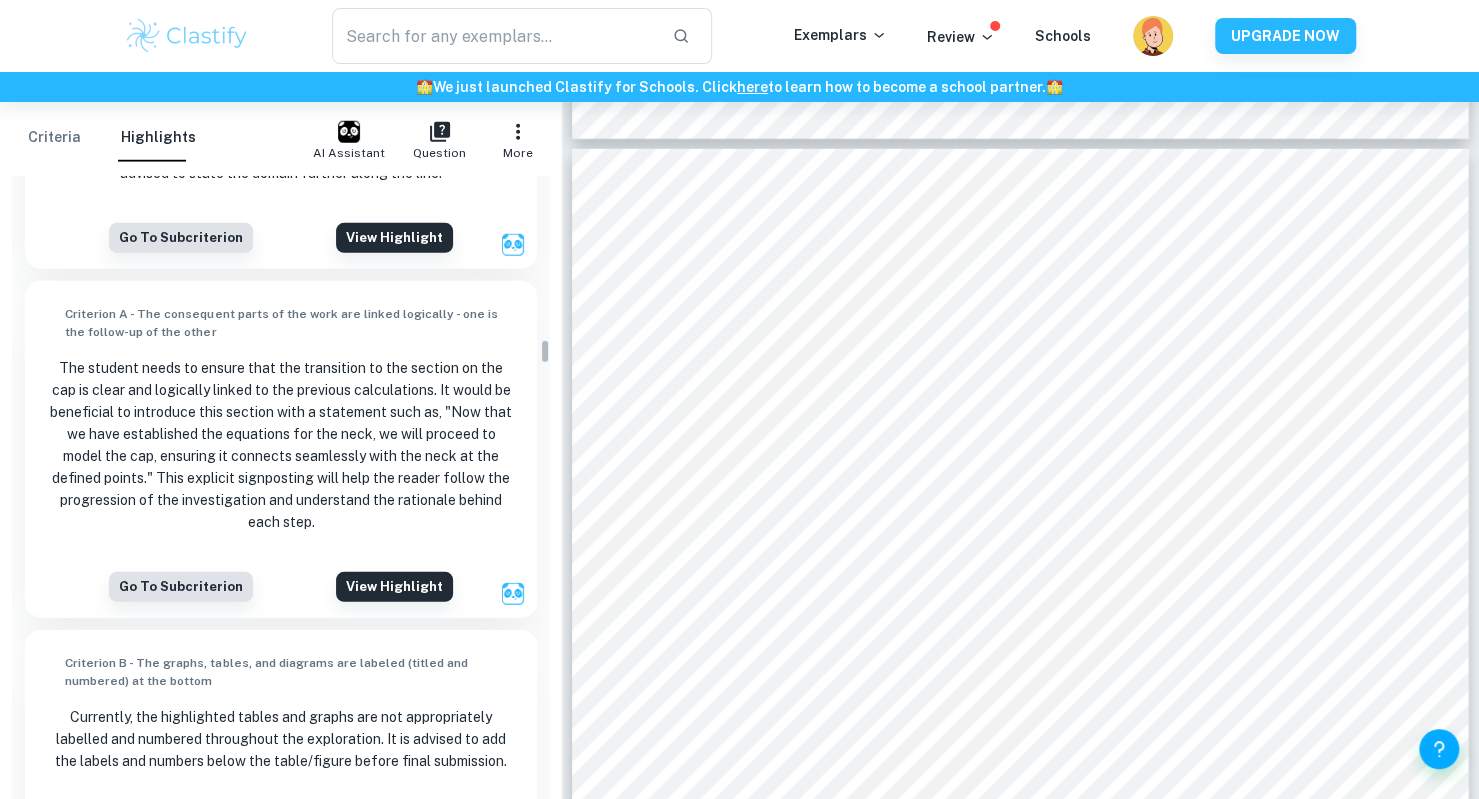 scroll, scrollTop: 4358, scrollLeft: 0, axis: vertical 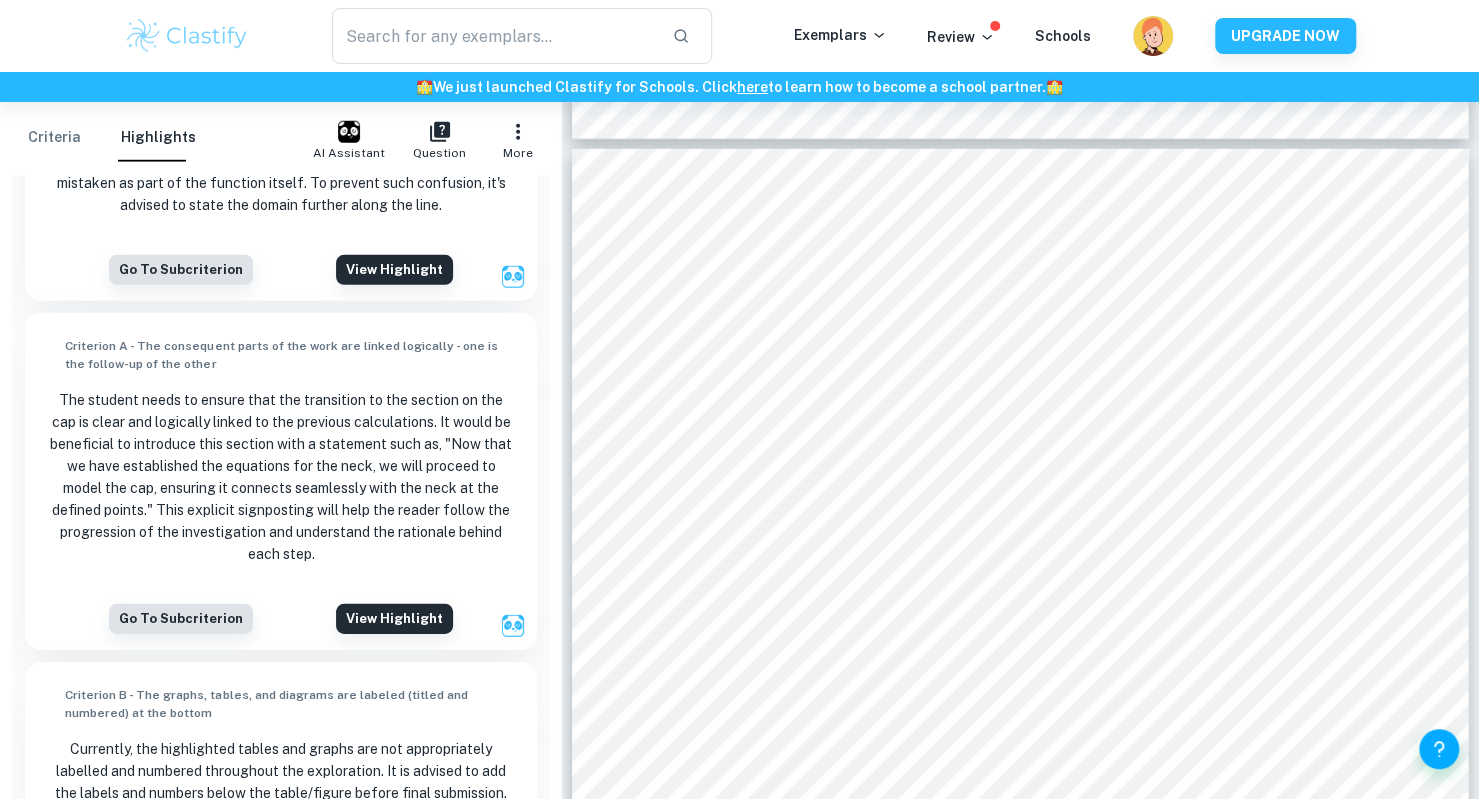 click on "Go to subcriterion View highlight" at bounding box center [280, 270] 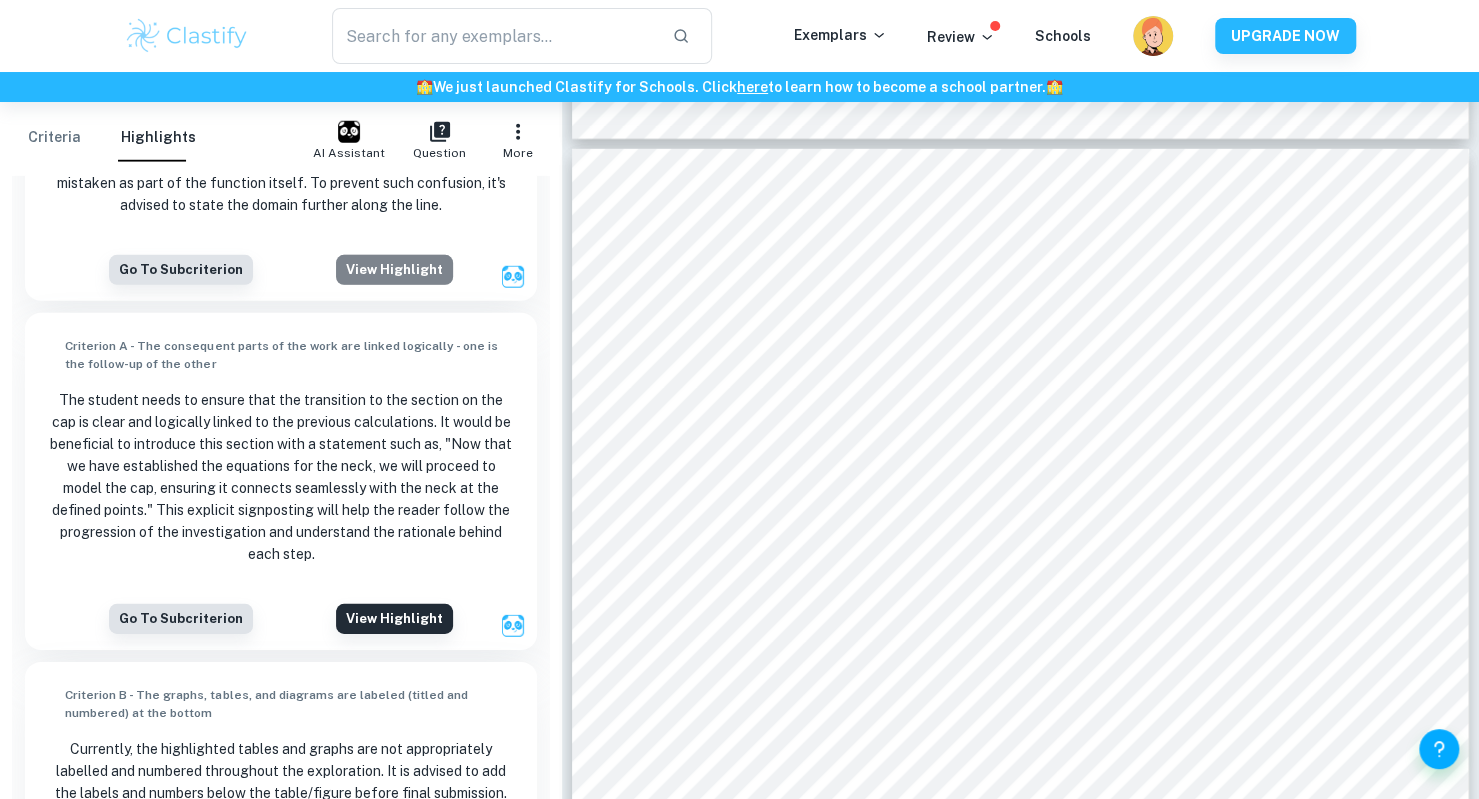 click on "View highlight" at bounding box center [394, 270] 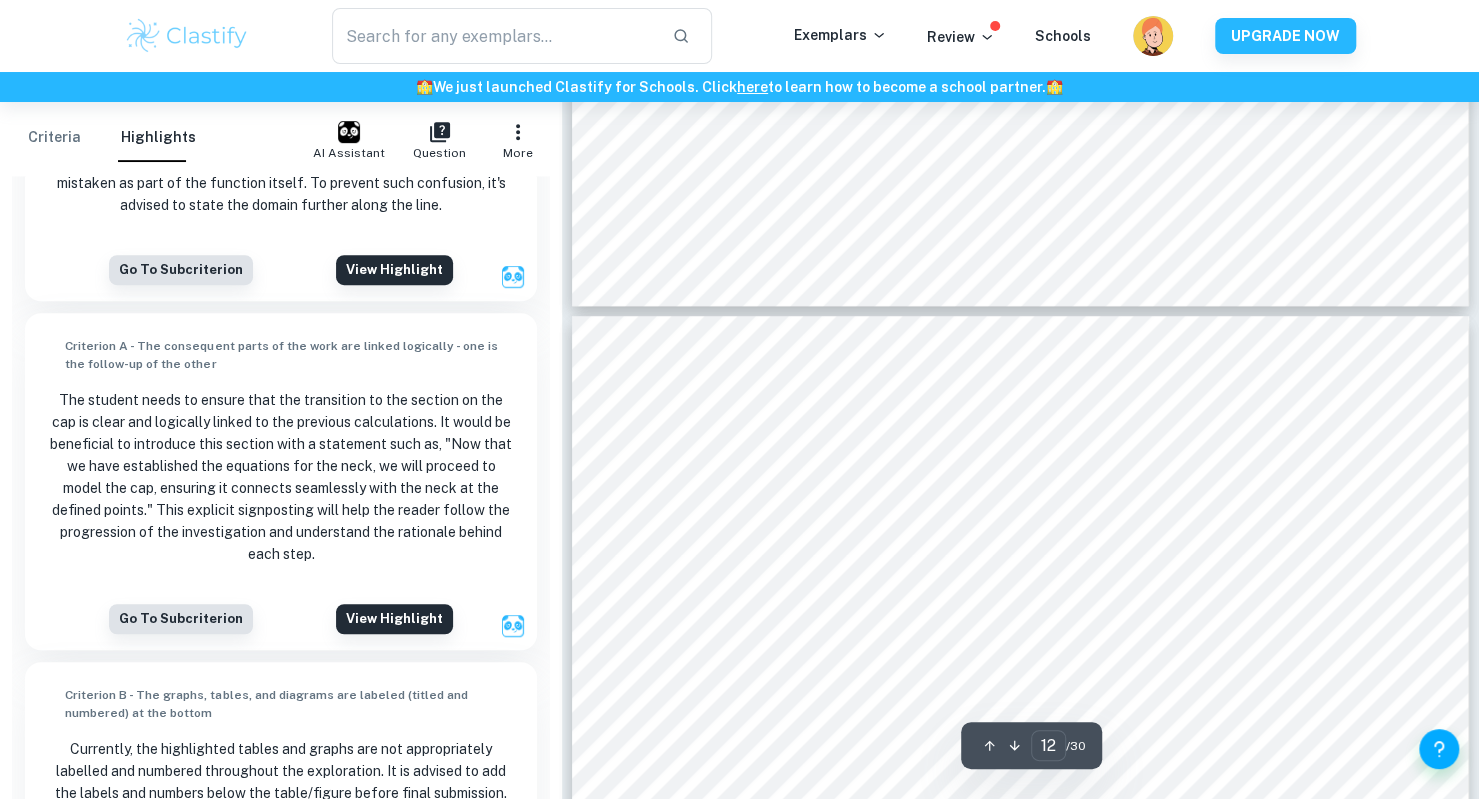 scroll, scrollTop: 13850, scrollLeft: 0, axis: vertical 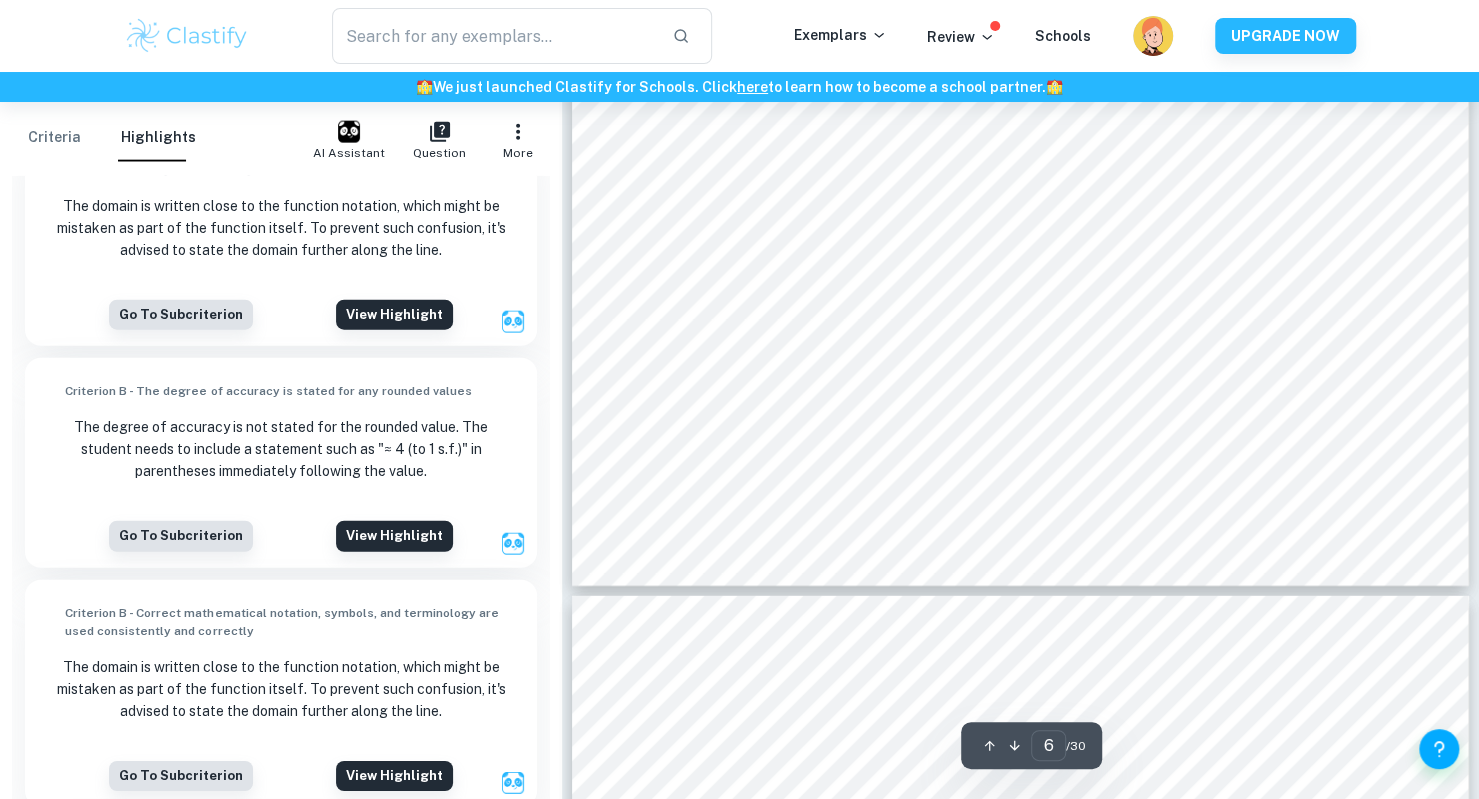 click on "From this process, I was able to identify   three   main types   of equation that can be used in order to recreate the structure of the bottle. T he   Red ,   Purple ,   Pink , and   Green   line s ections resemble semi circles .   However, when   graphed, it became apparent that the subject ed   sections of the bottle did not revolve around a point , not suitable for modelling the bottle because of their constant rate of curvature.   Instead a quadratic function was used for its ability to be transformed into the subjected lines . The general formula is below. 𝑓 ( 𝑥 )   =   𝑎 𝑥 2   +   𝑏𝑥   +   𝑐 The   Yellow   line resembled   an In(x) function . However, when this was graphed, it was apparent that   it   wasn’t suitable for modelling,   because   y   increased while   x   also increased, not representing the   up and down curvature of the side of the bottle.   As a result,   a sinusoidal curve was used to   model the curve in the   side : 𝑦   =   𝐴𝑠𝑖𝑛 ( 𝐵 ( 𝑥" at bounding box center (1020, -47) 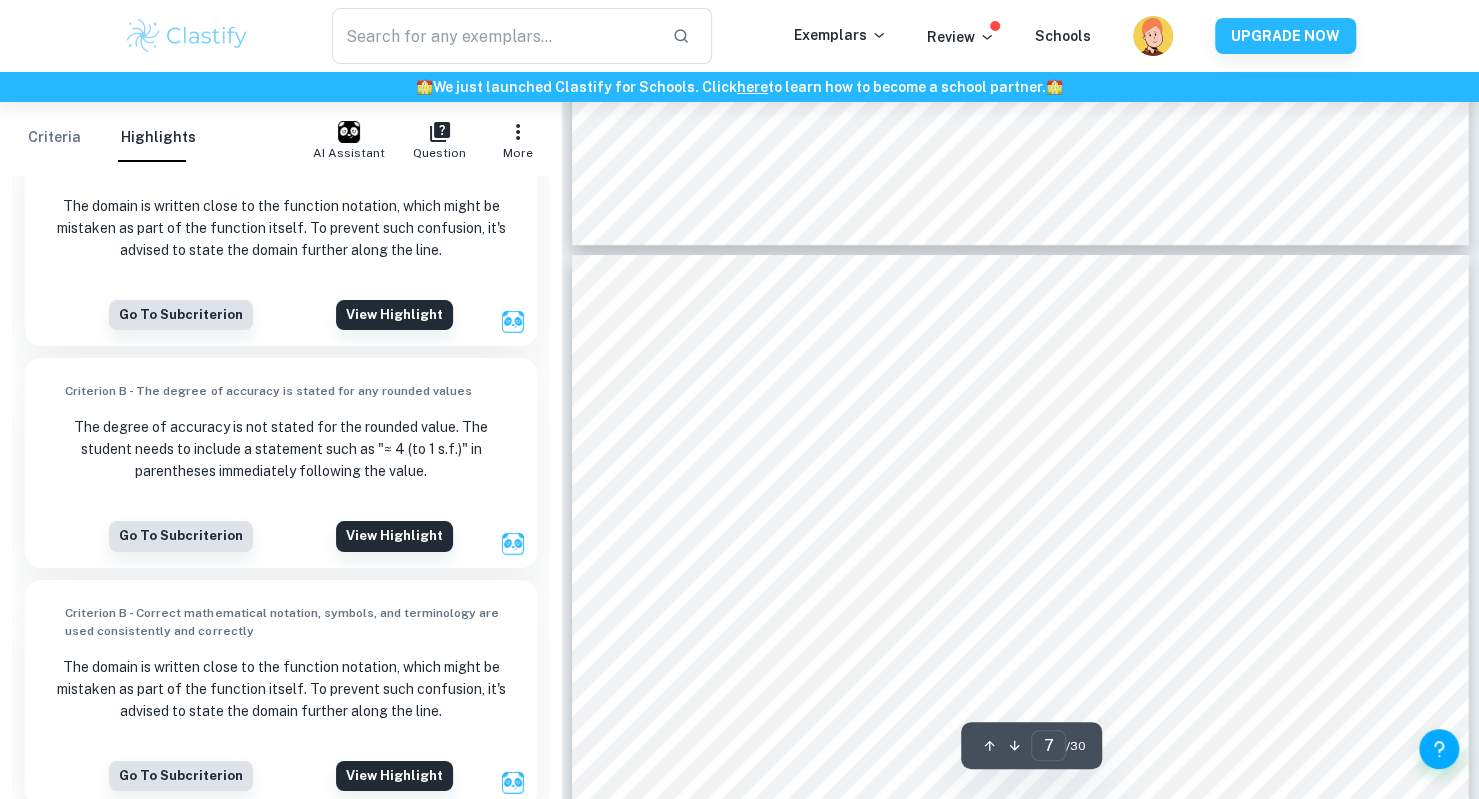 scroll, scrollTop: 8842, scrollLeft: 0, axis: vertical 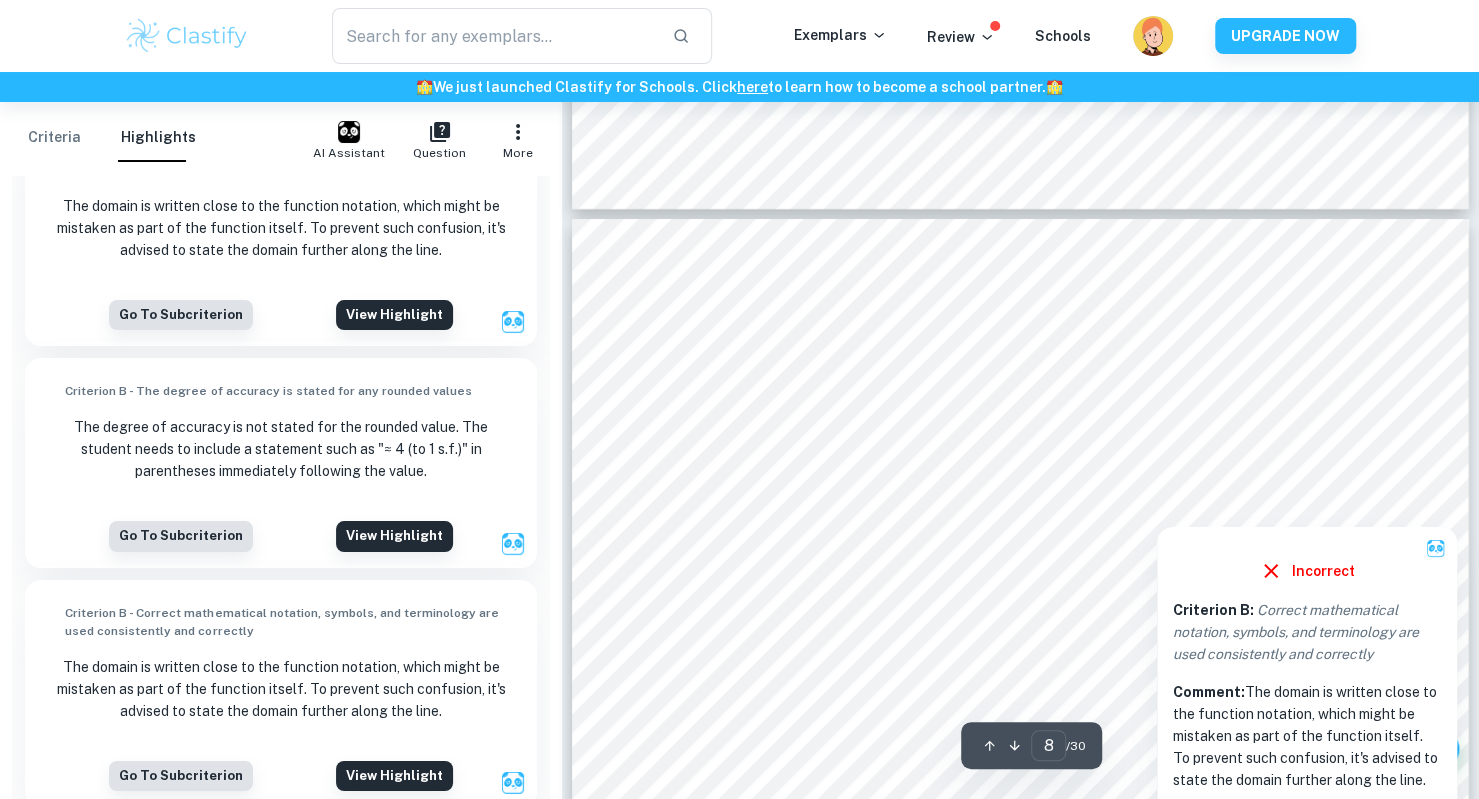click at bounding box center [1157, 512] 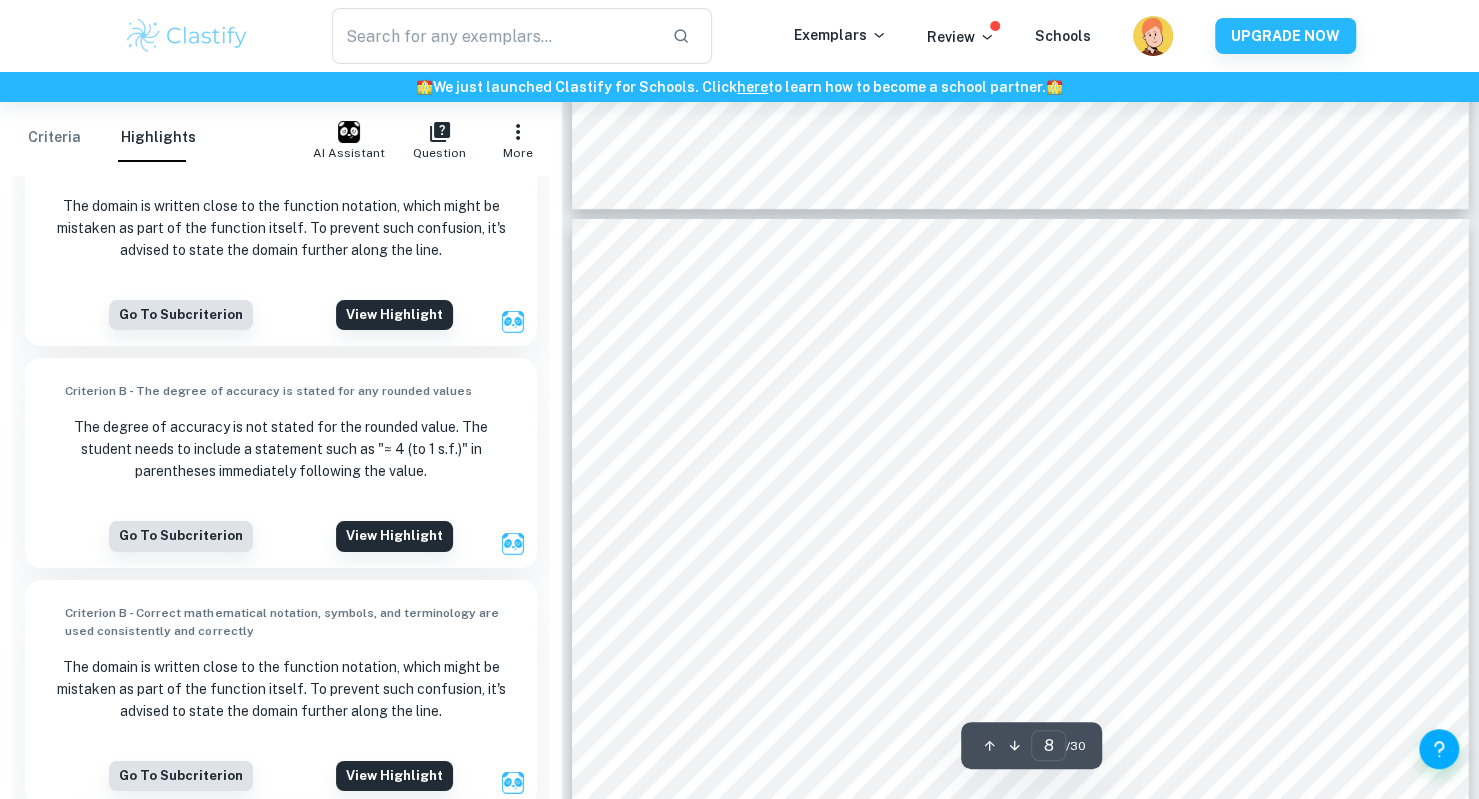 scroll, scrollTop: 2606, scrollLeft: 0, axis: vertical 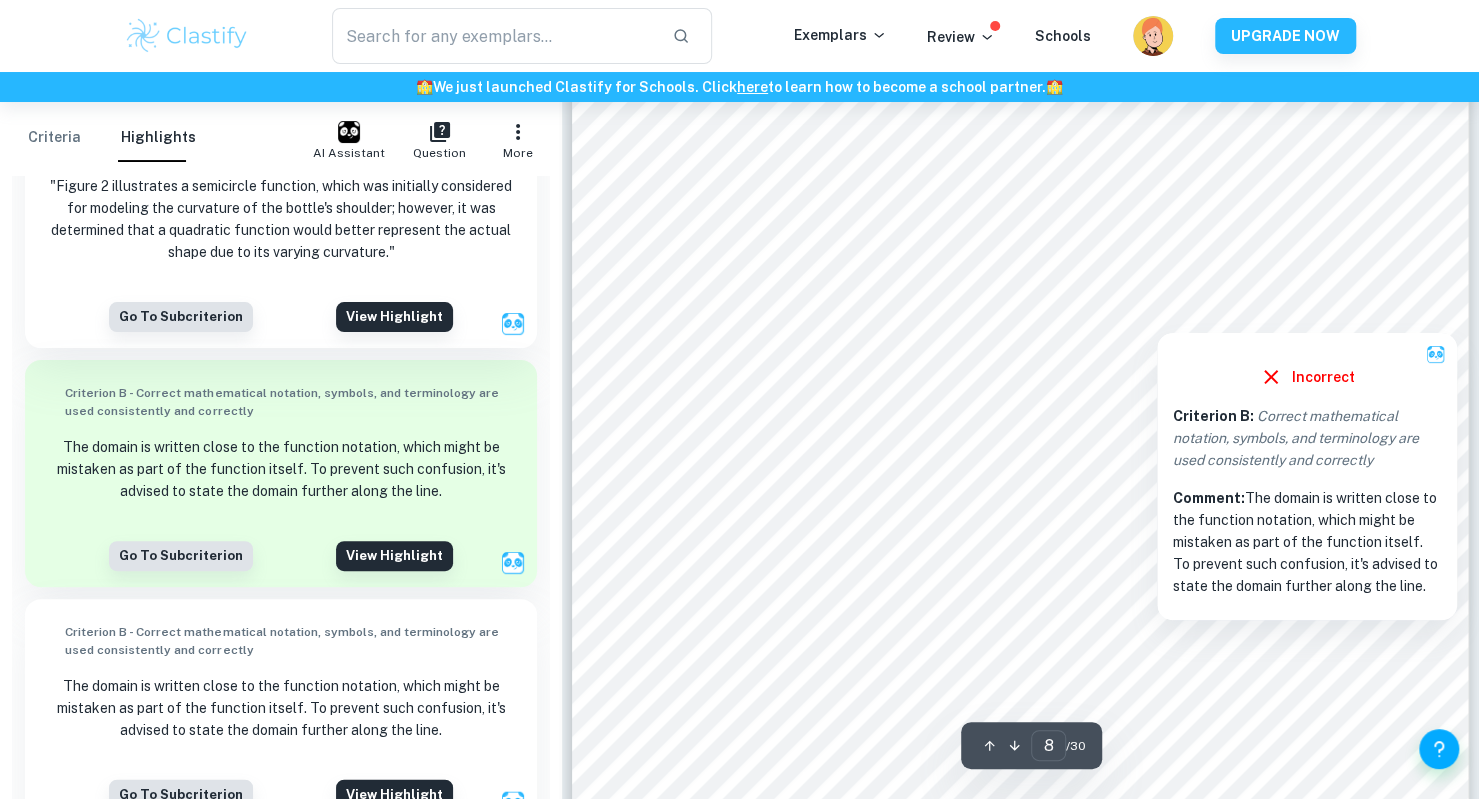 click at bounding box center (1157, 318) 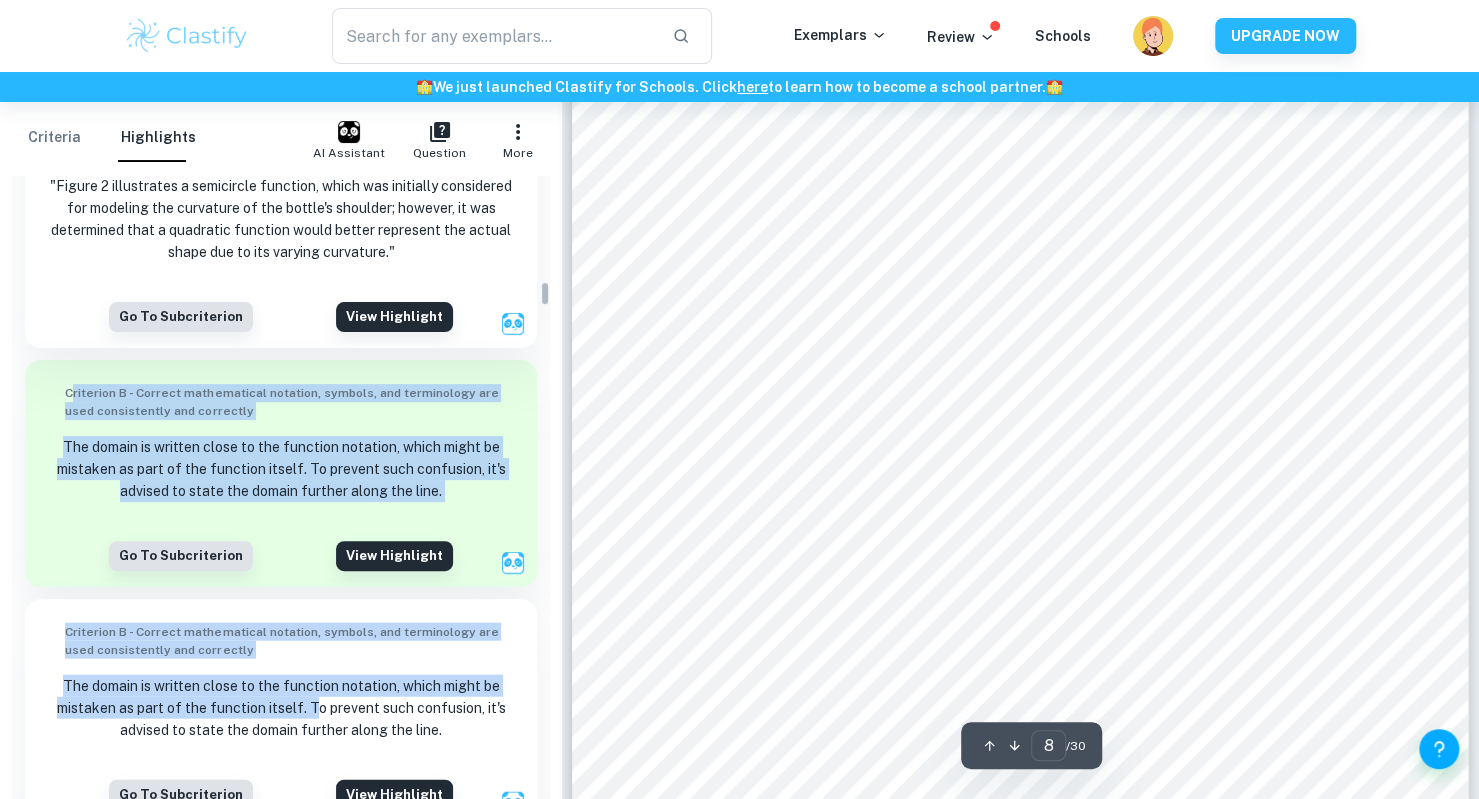 scroll, scrollTop: 9116, scrollLeft: 0, axis: vertical 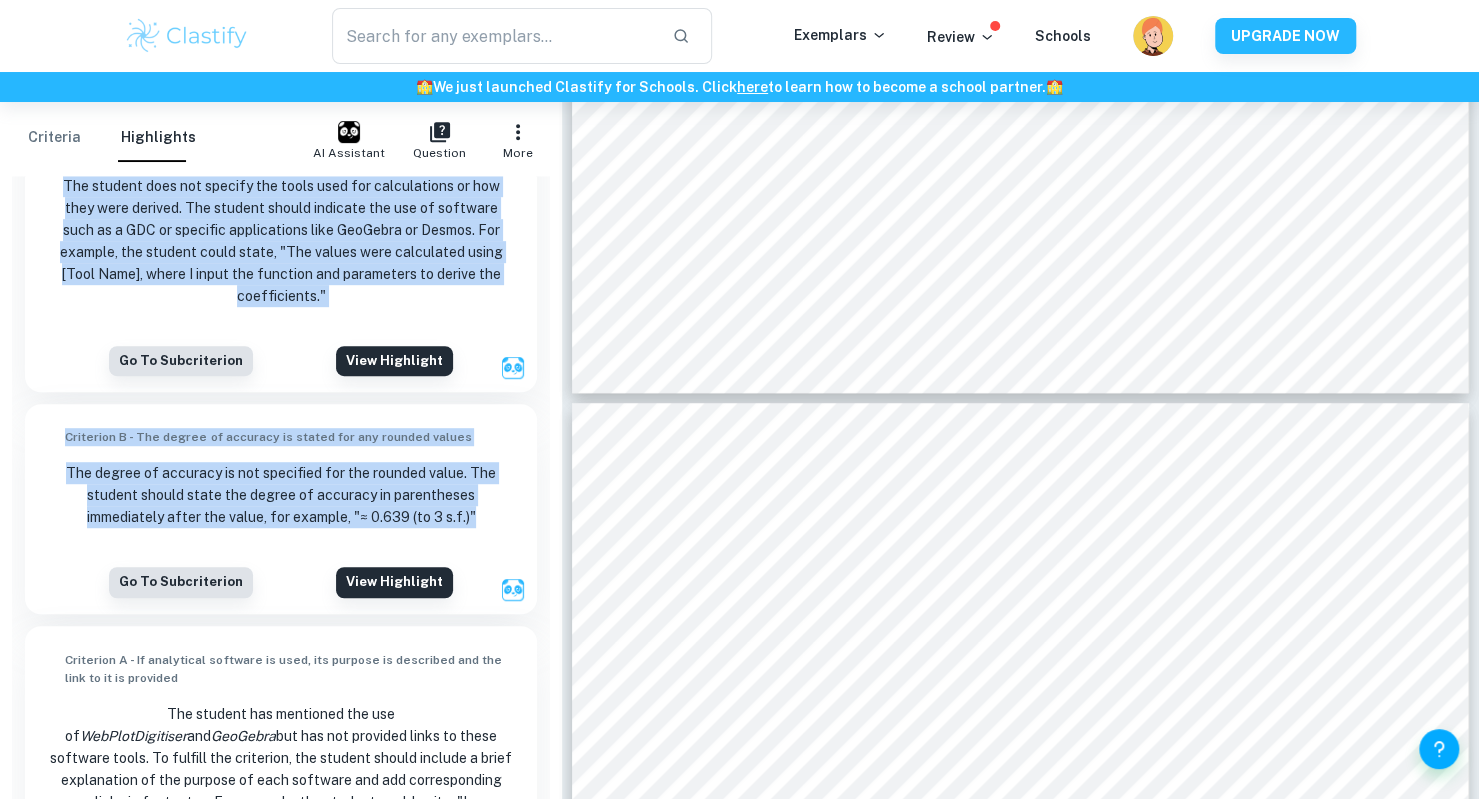 drag, startPoint x: 70, startPoint y: 435, endPoint x: 517, endPoint y: 562, distance: 464.69128 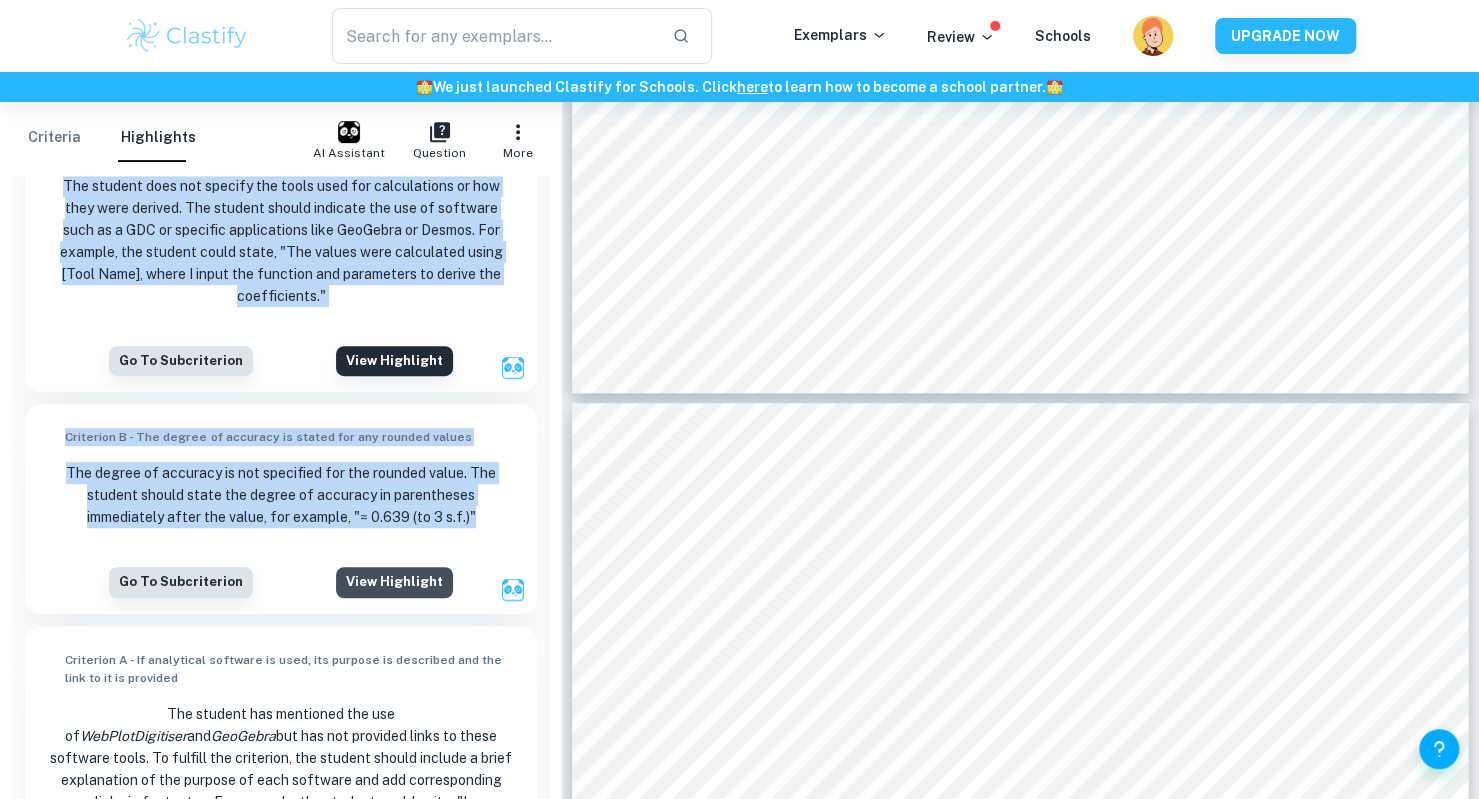 click on "View highlight" at bounding box center (394, 582) 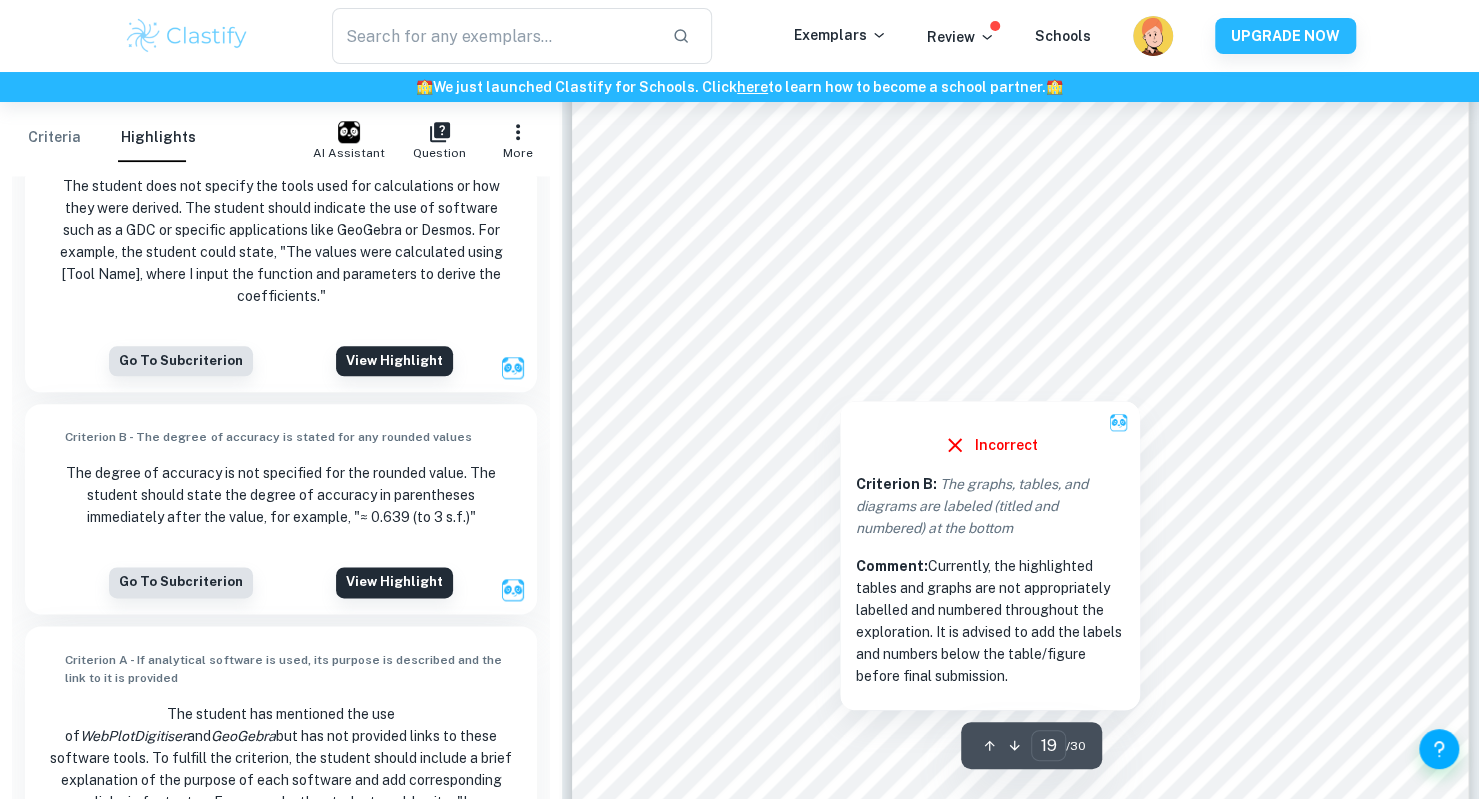 click at bounding box center [840, 380] 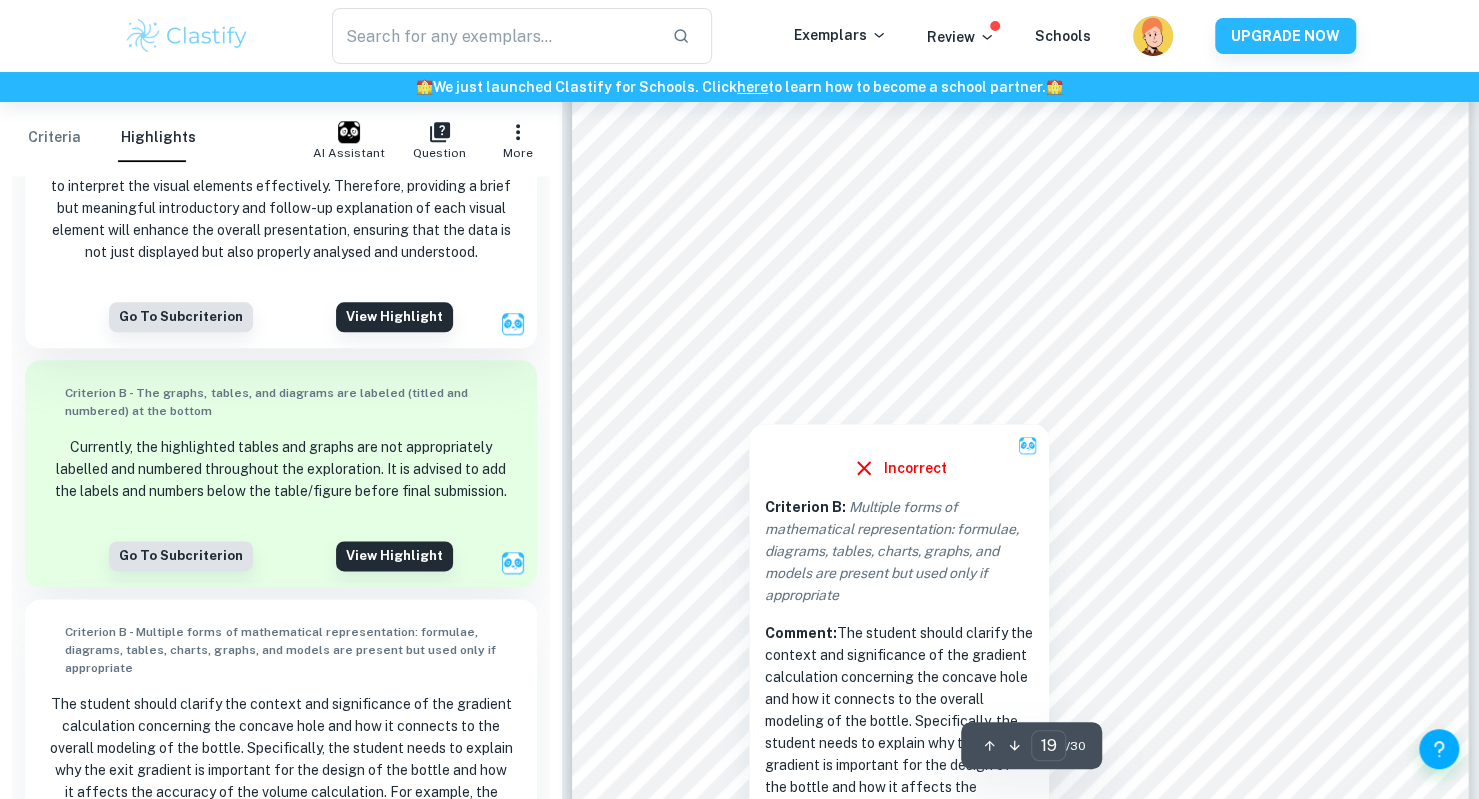 click at bounding box center [749, 403] 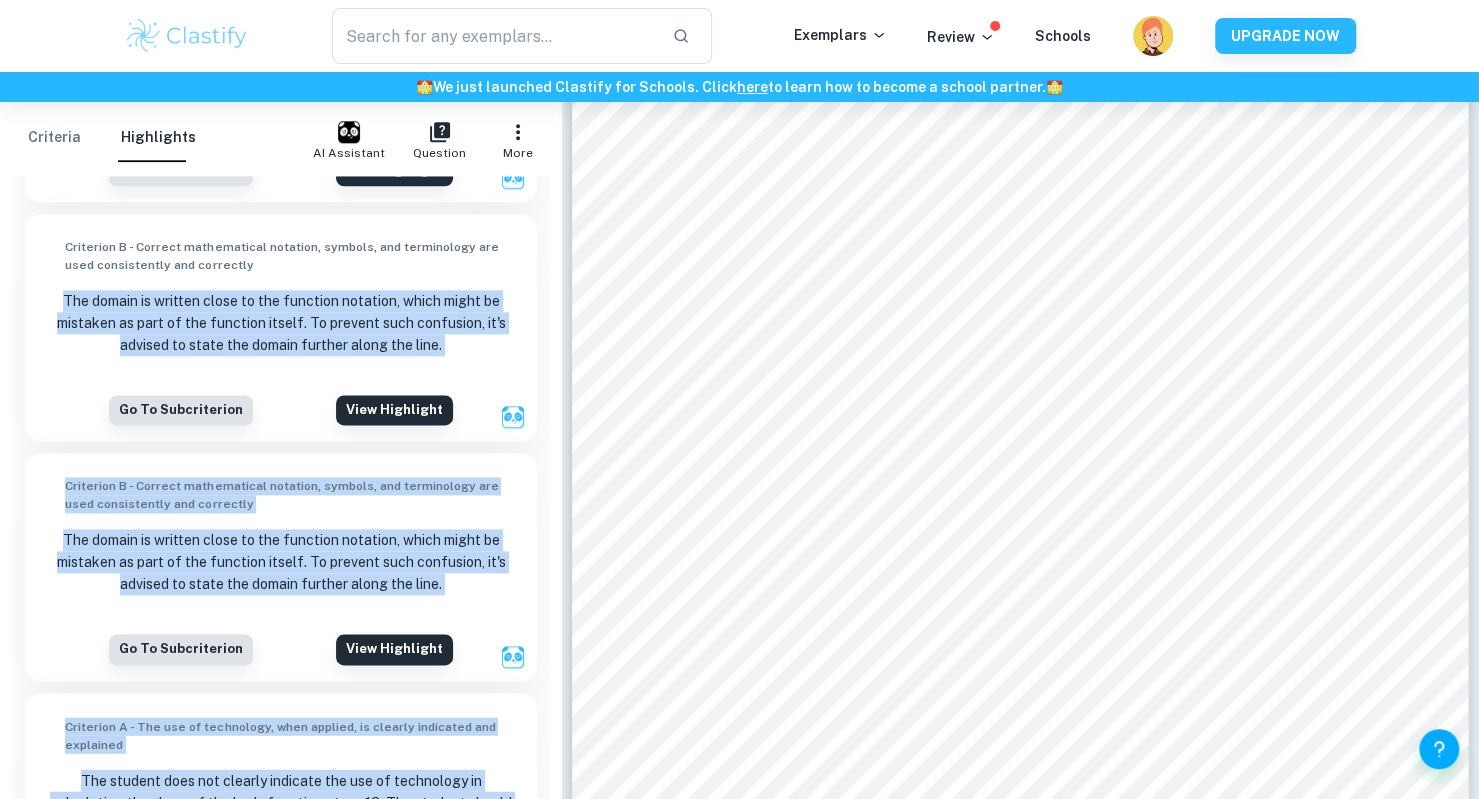 drag, startPoint x: 454, startPoint y: 607, endPoint x: 58, endPoint y: 325, distance: 486.14813 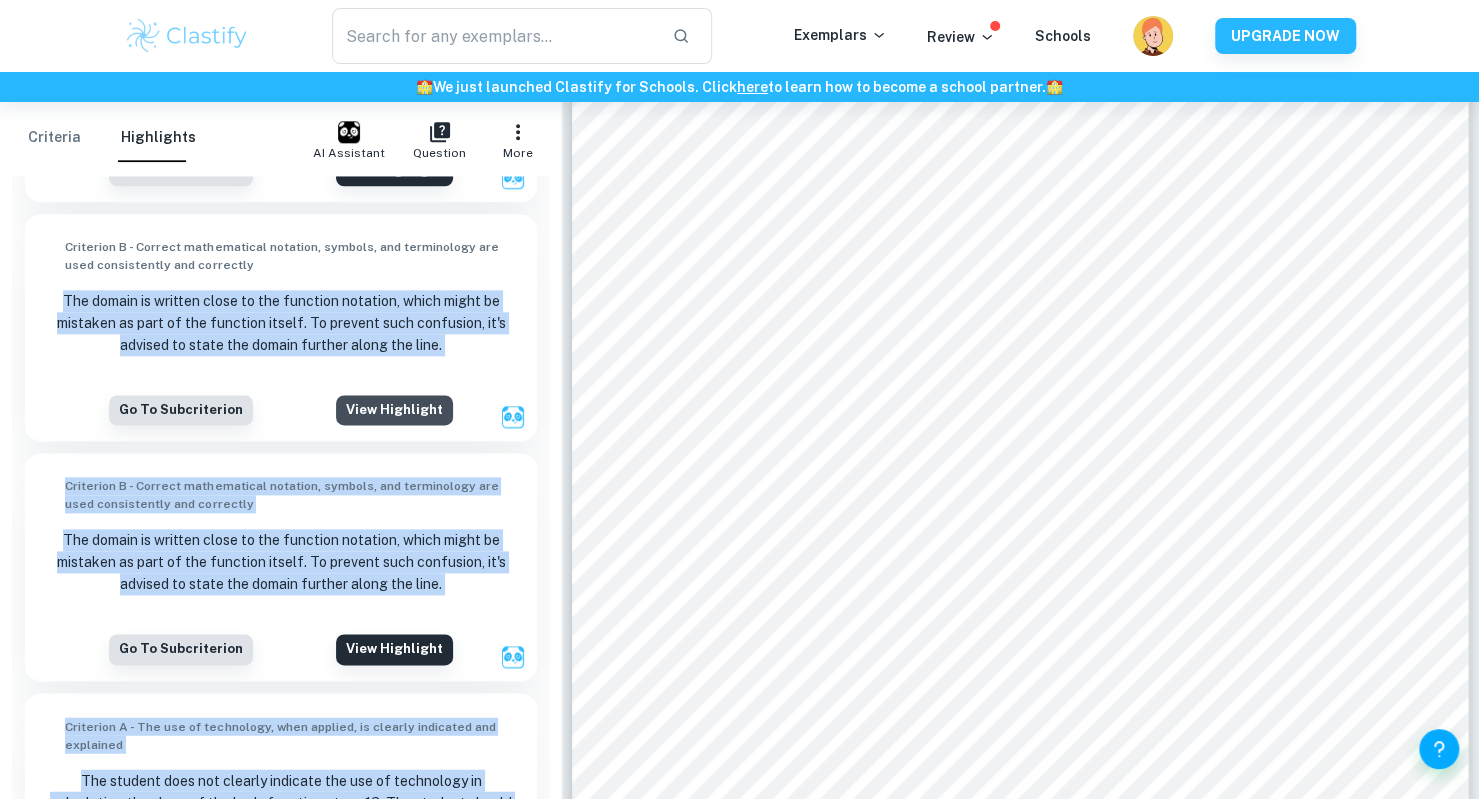 click on "View highlight" at bounding box center (394, 410) 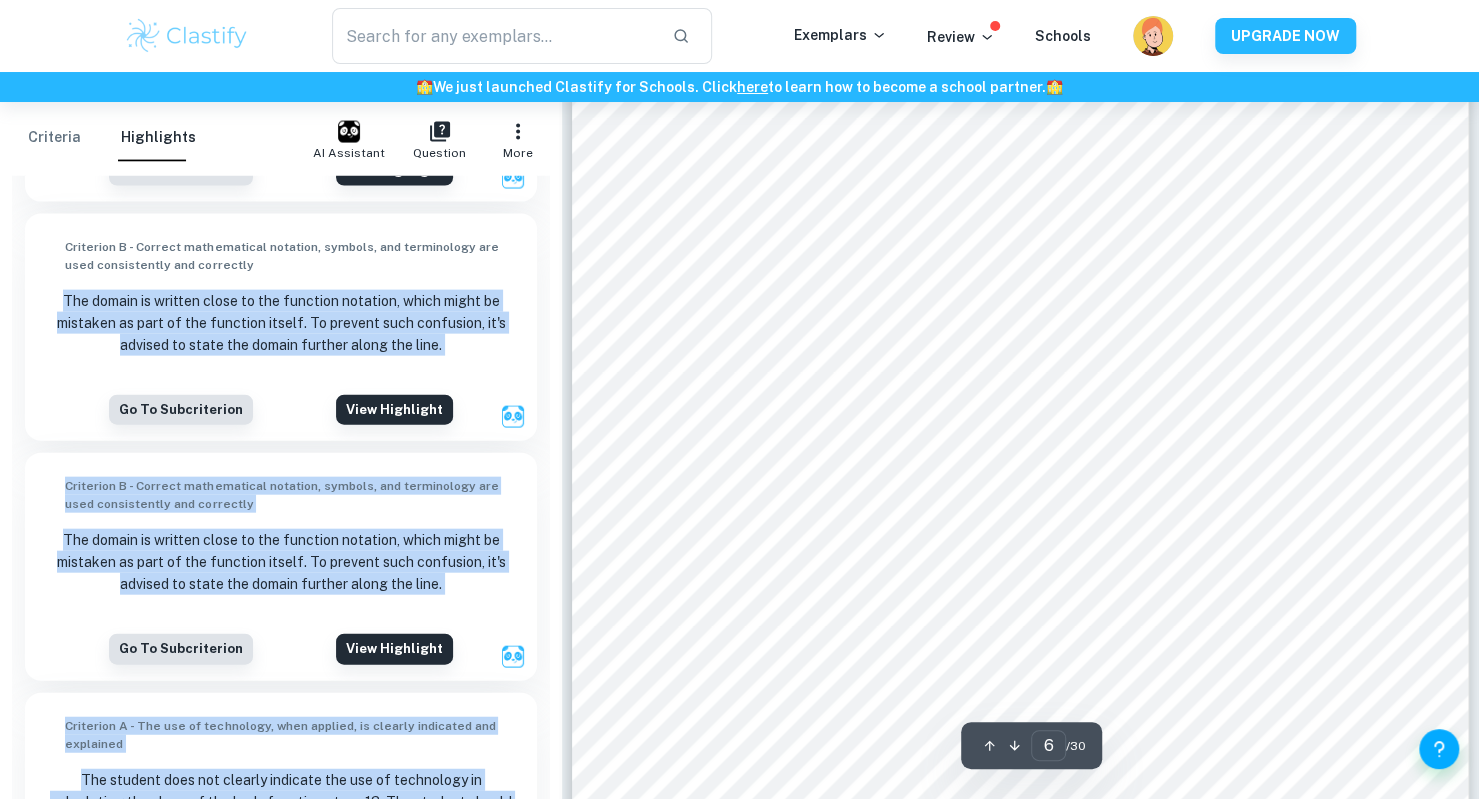 type 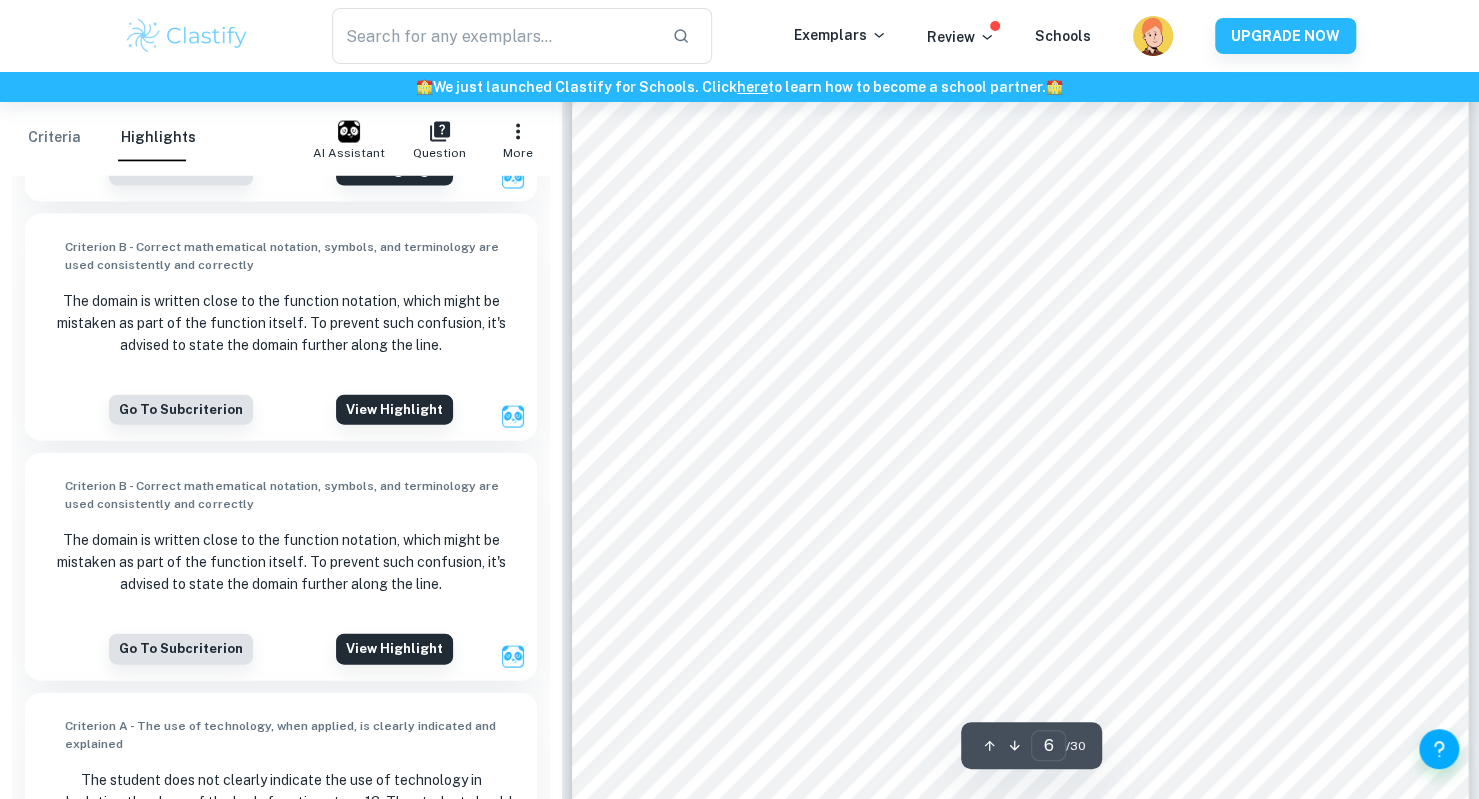 click on "From this process, I was able to identify   three   main types   of equation that can be used in order to recreate the structure of the bottle. T he   Red ,   Purple ,   Pink , and   Green   line s ections resemble semi circles .   However, when   graphed, it became apparent that the subject ed   sections of the bottle did not revolve around a point , not suitable for modelling the bottle because of their constant rate of curvature.   Instead a quadratic function was used for its ability to be transformed into the subjected lines . The general formula is below. 𝑓 ( 𝑥 )   =   𝑎 𝑥 2   +   𝑏𝑥   +   𝑐 The   Yellow   line resembled   an In(x) function . However, when this was graphed, it was apparent that   it   wasn’t suitable for modelling,   because   y   increased while   x   also increased, not representing the   up and down curvature of the side of the bottle.   As a result,   a sinusoidal curve was used to   model the curve in the   side : 𝑦   =   𝐴𝑠𝑖𝑛 ( 𝐵 ( 𝑥" at bounding box center (1020, 260) 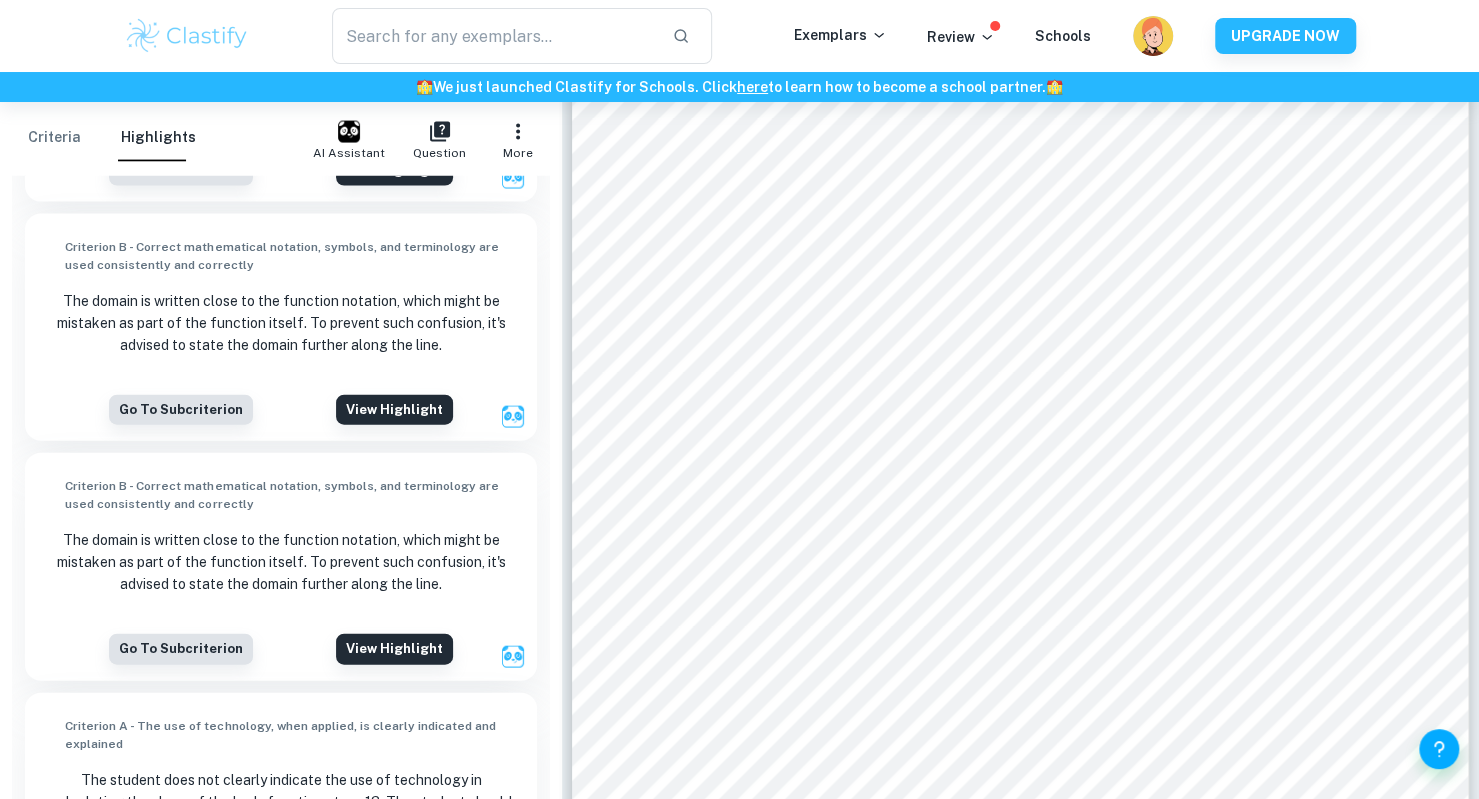 scroll, scrollTop: 35218, scrollLeft: 0, axis: vertical 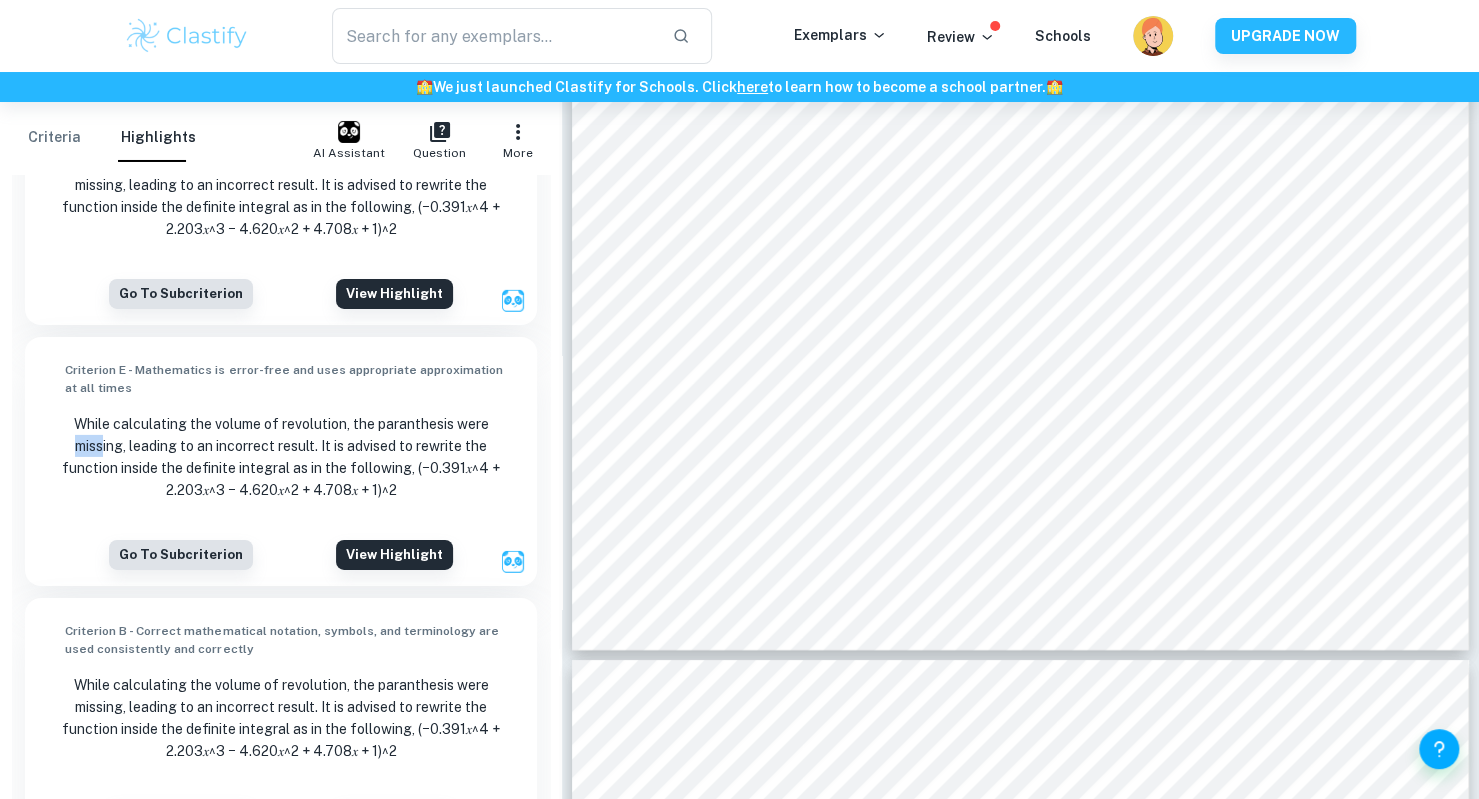 click on "Criteria" at bounding box center [54, 138] 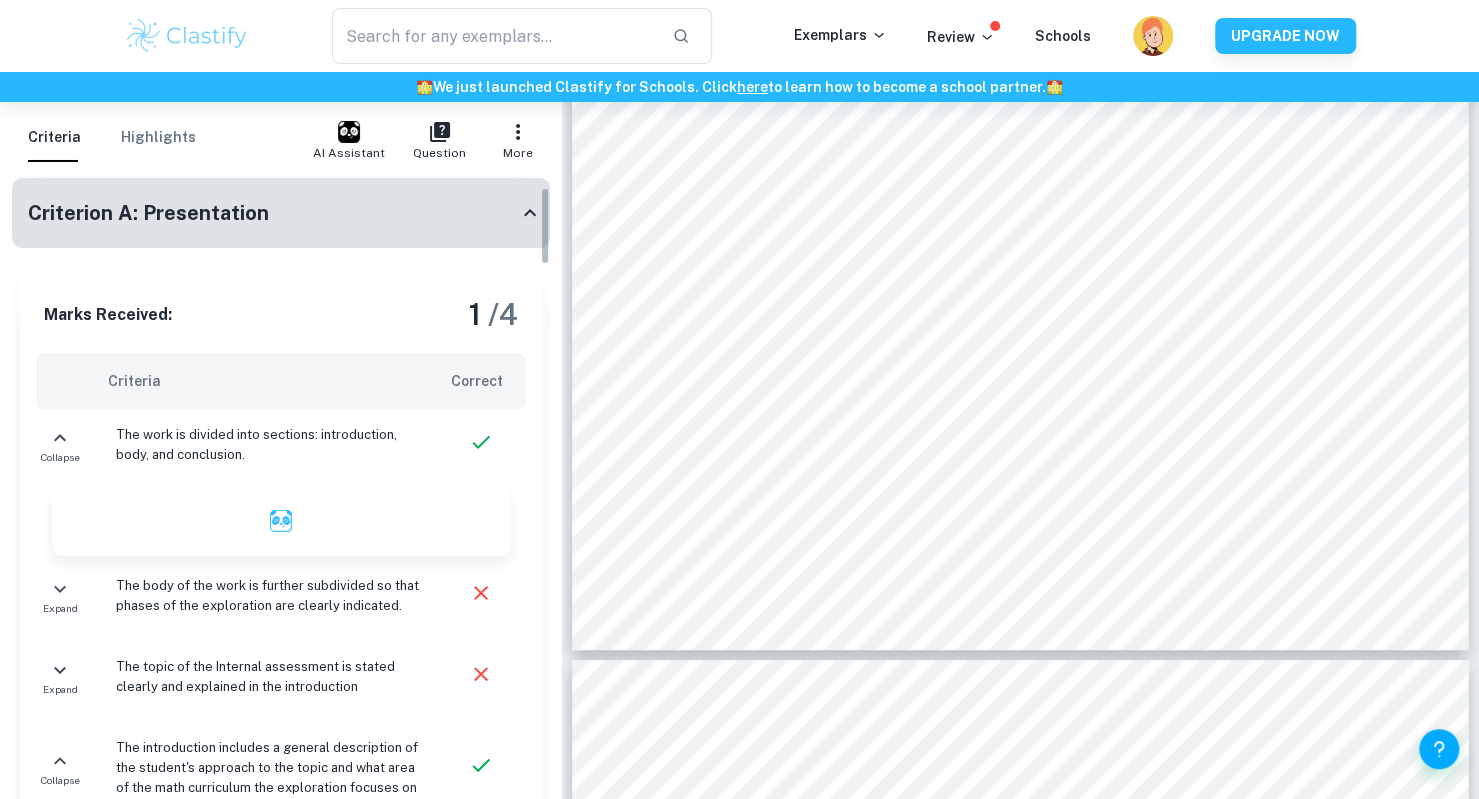 scroll, scrollTop: 71, scrollLeft: 0, axis: vertical 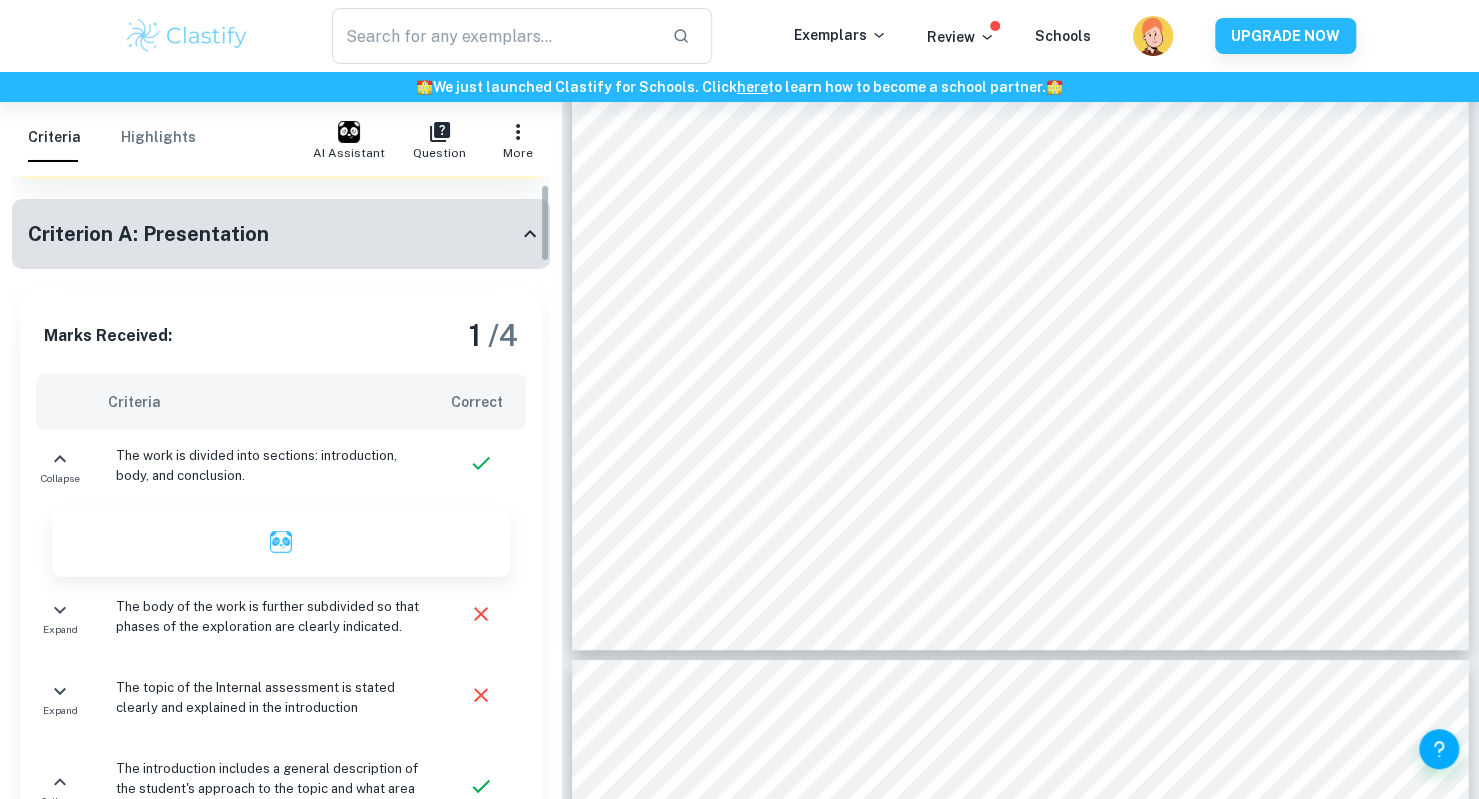 click on "Criterion A: Presentation" at bounding box center [281, 234] 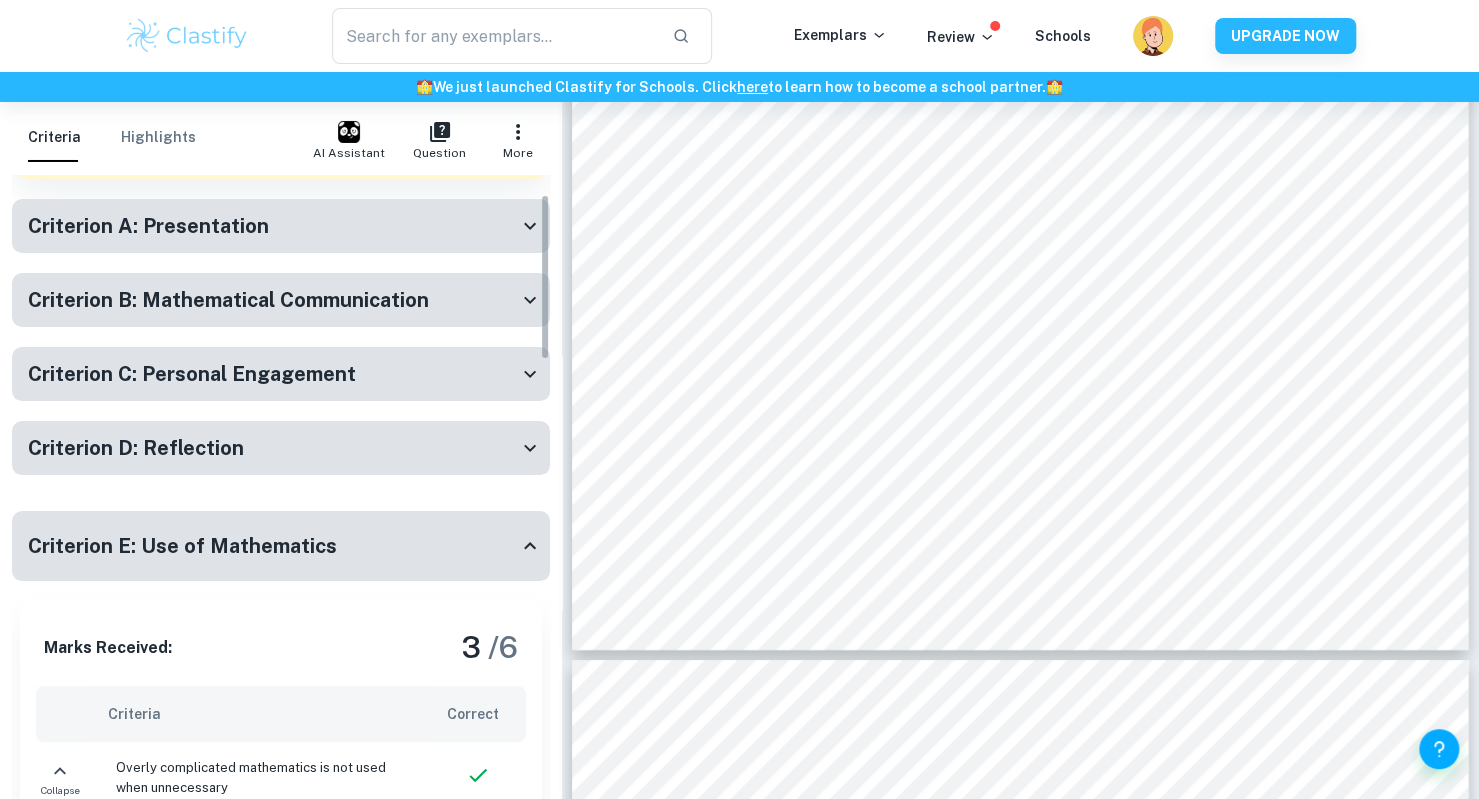 click on "Criterion B: Mathematical Communication" at bounding box center [228, 300] 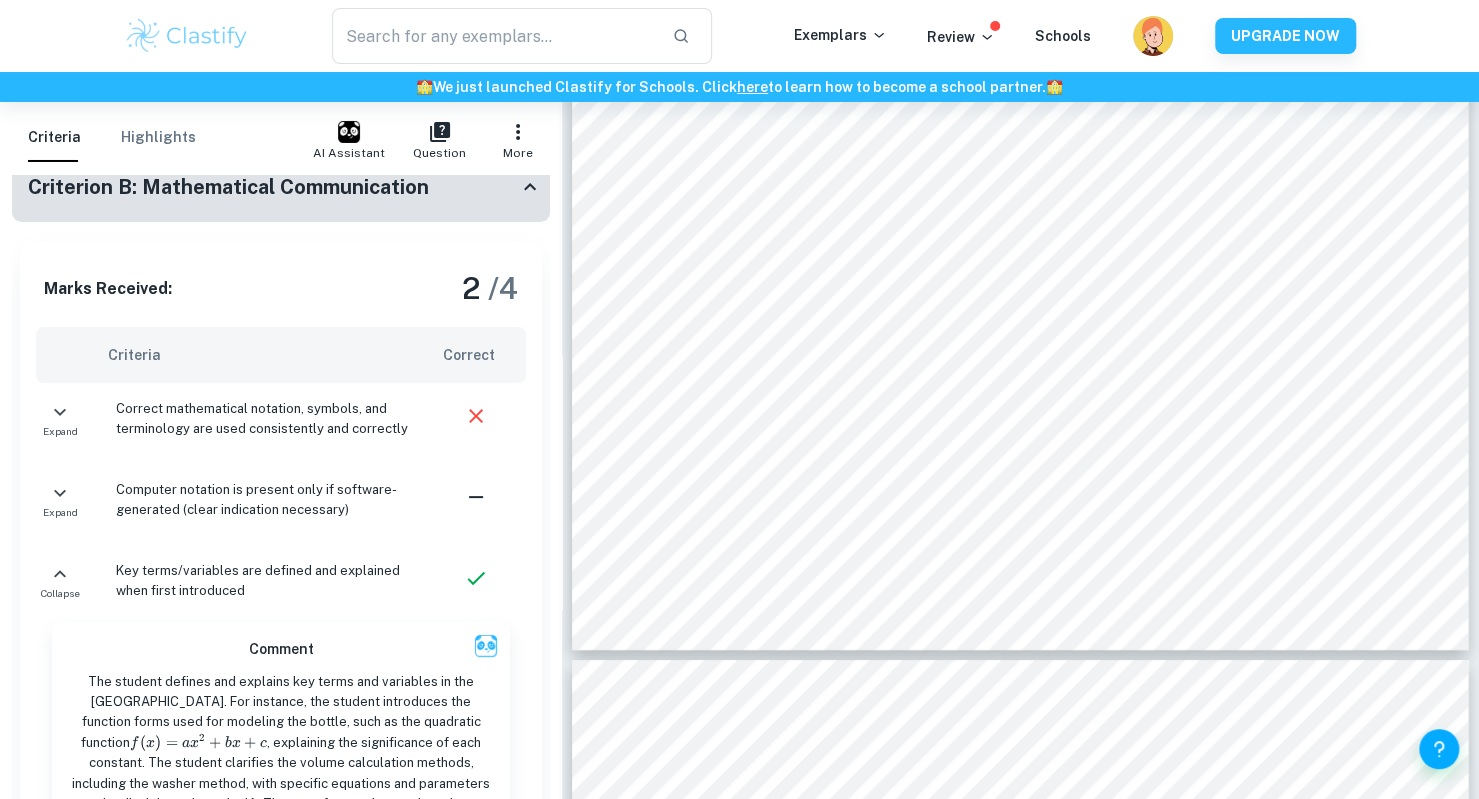 scroll, scrollTop: 209, scrollLeft: 0, axis: vertical 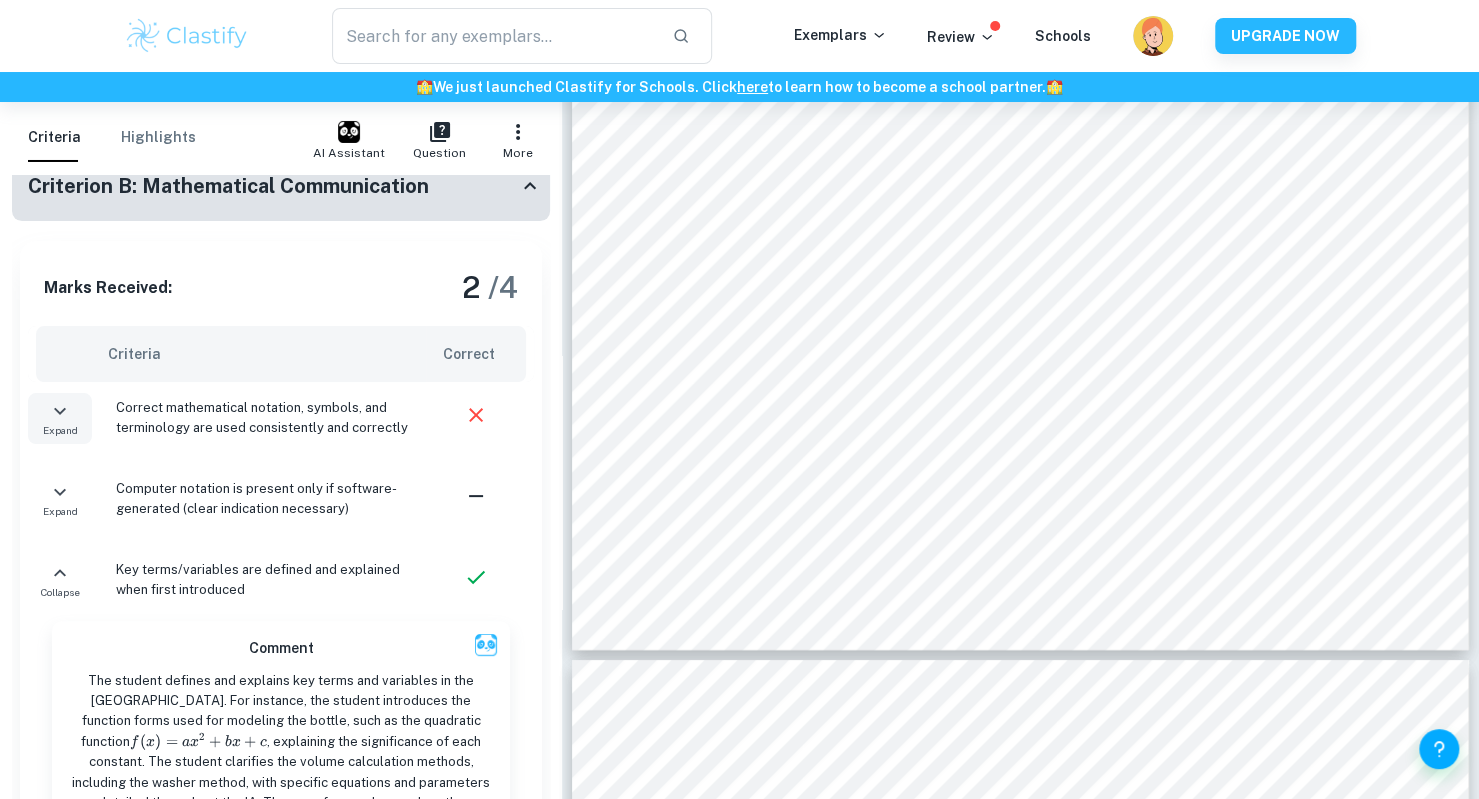 click on "Expand" at bounding box center [60, 418] 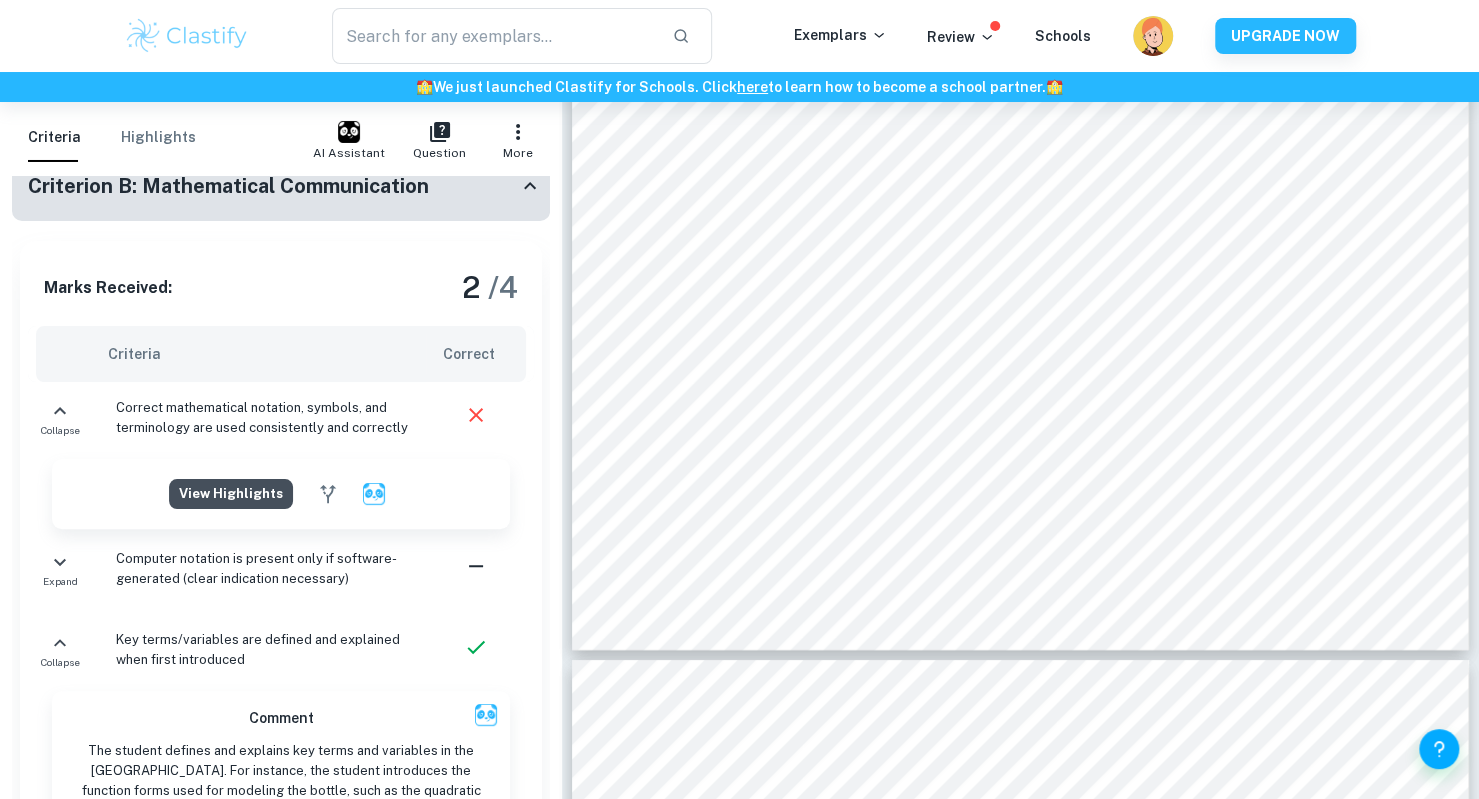 click on "View highlights" at bounding box center (231, 494) 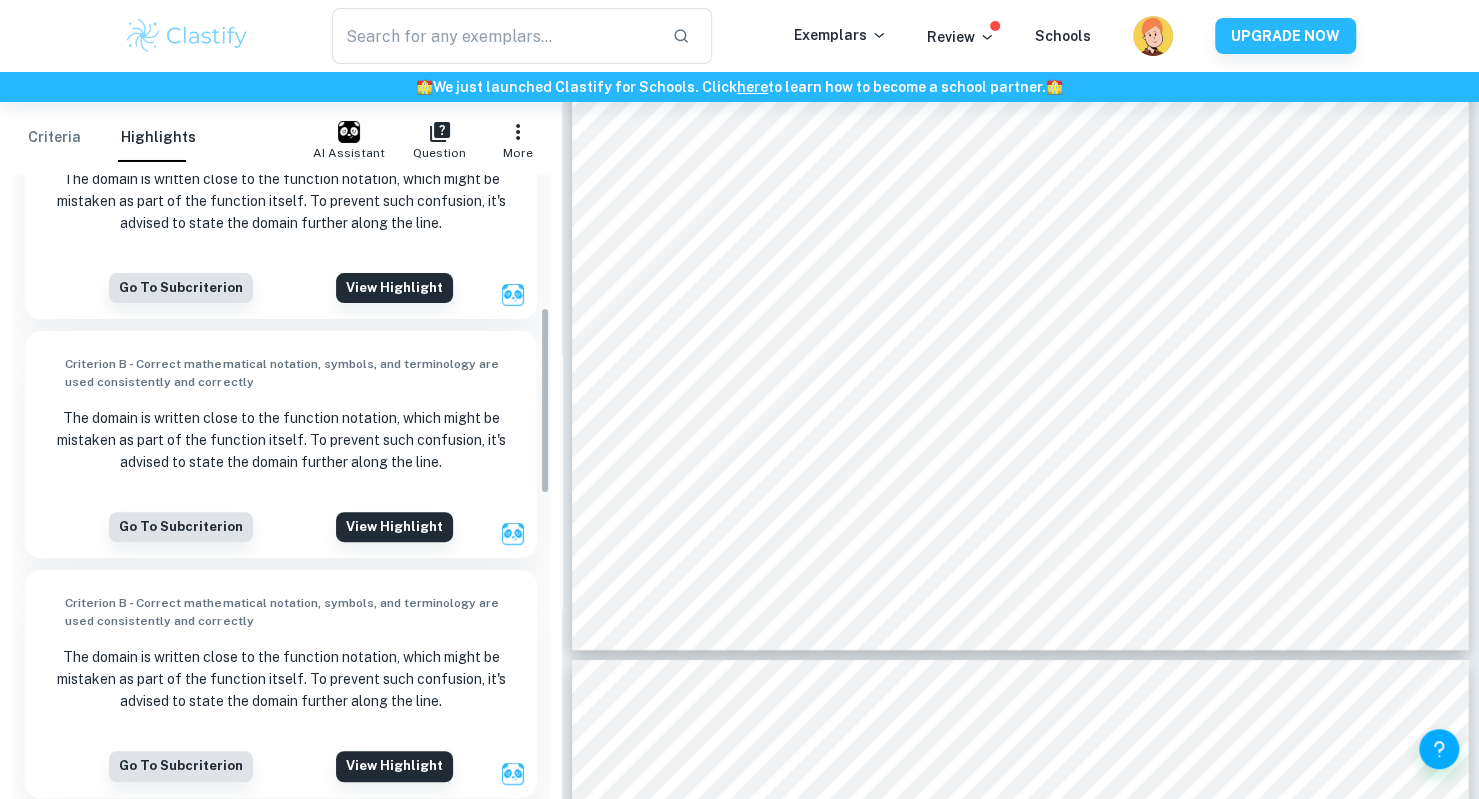 scroll, scrollTop: 675, scrollLeft: 0, axis: vertical 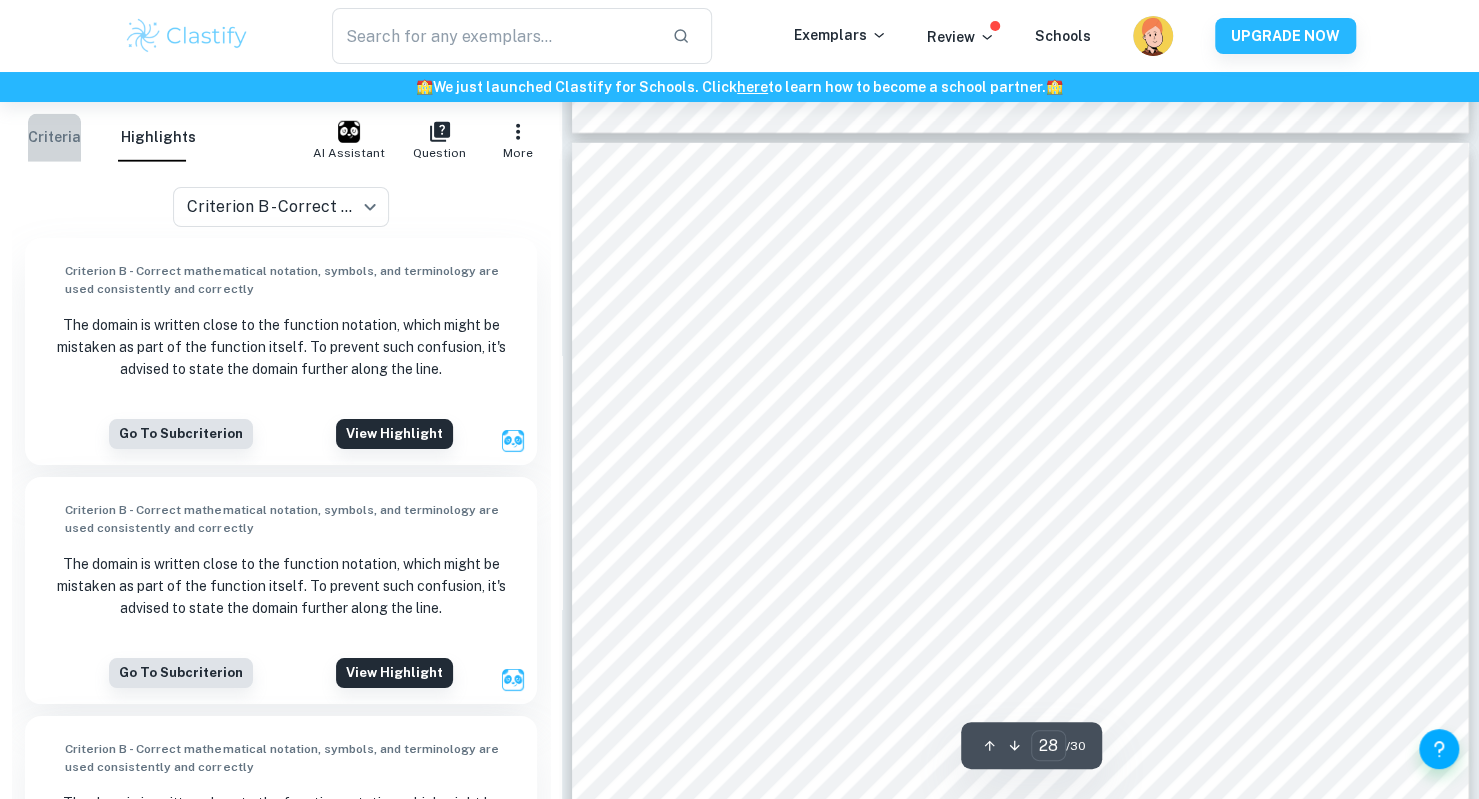 click on "Criteria" at bounding box center [54, 138] 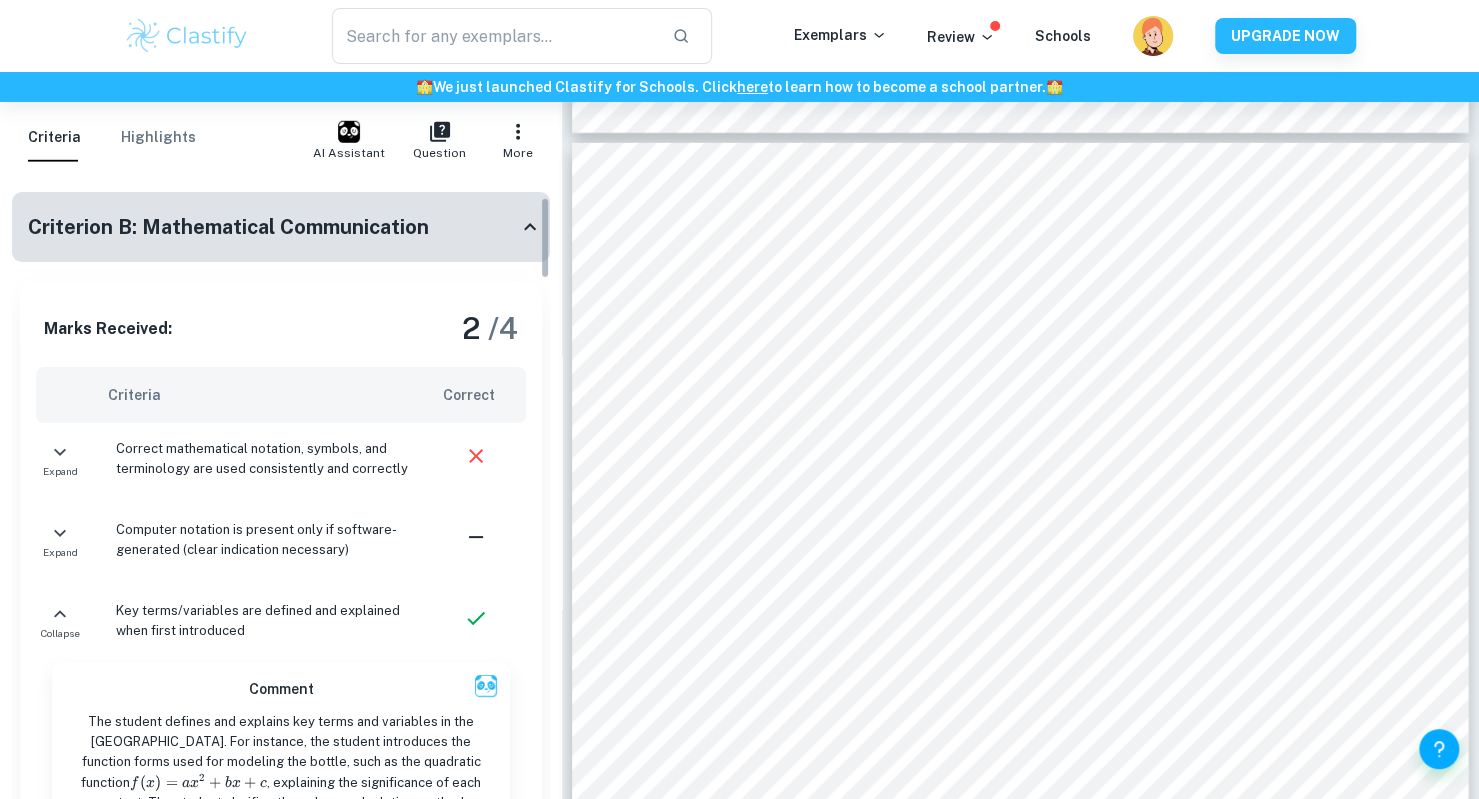 scroll, scrollTop: 164, scrollLeft: 0, axis: vertical 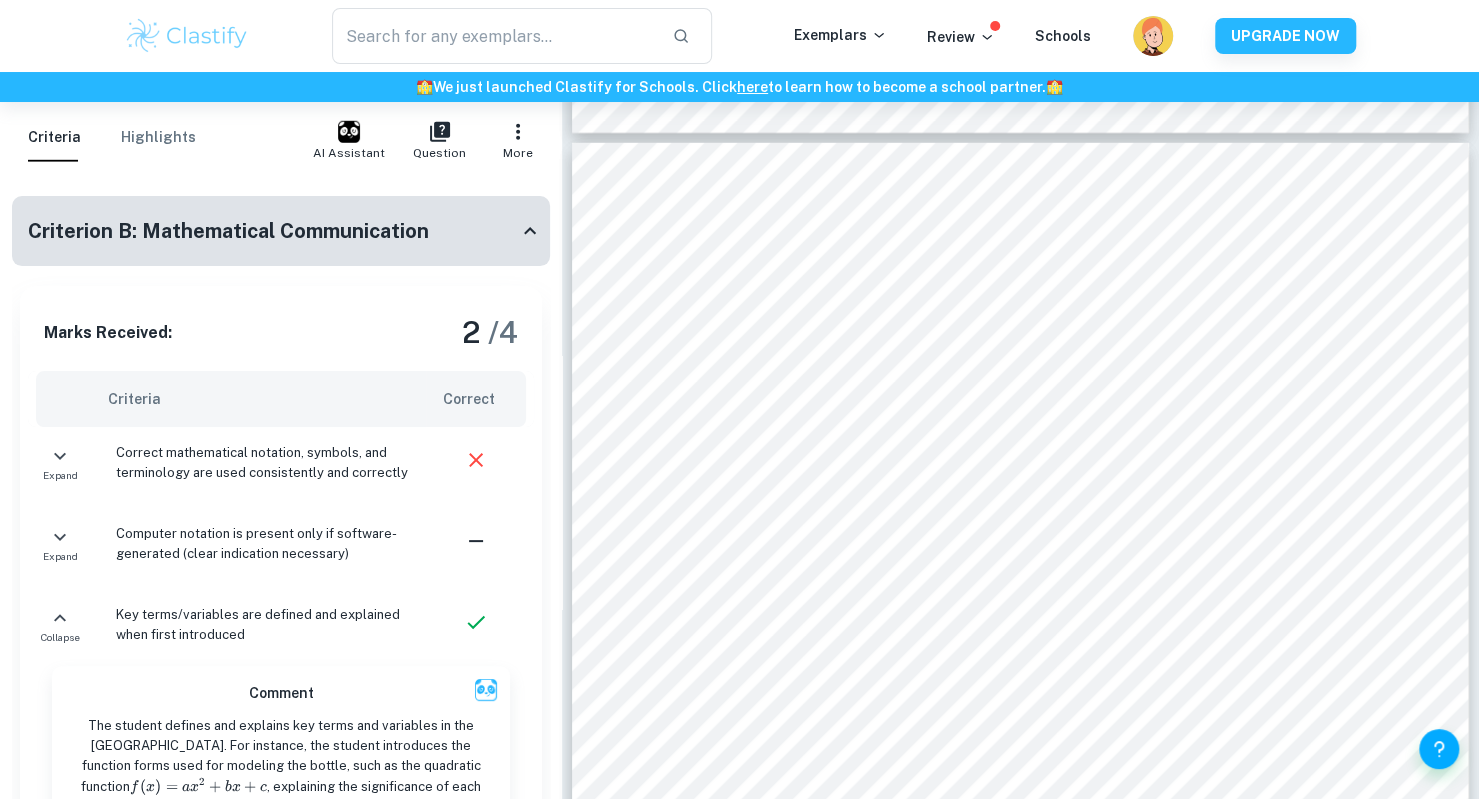 click on "Criterion B: Mathematical Communication" at bounding box center (228, 231) 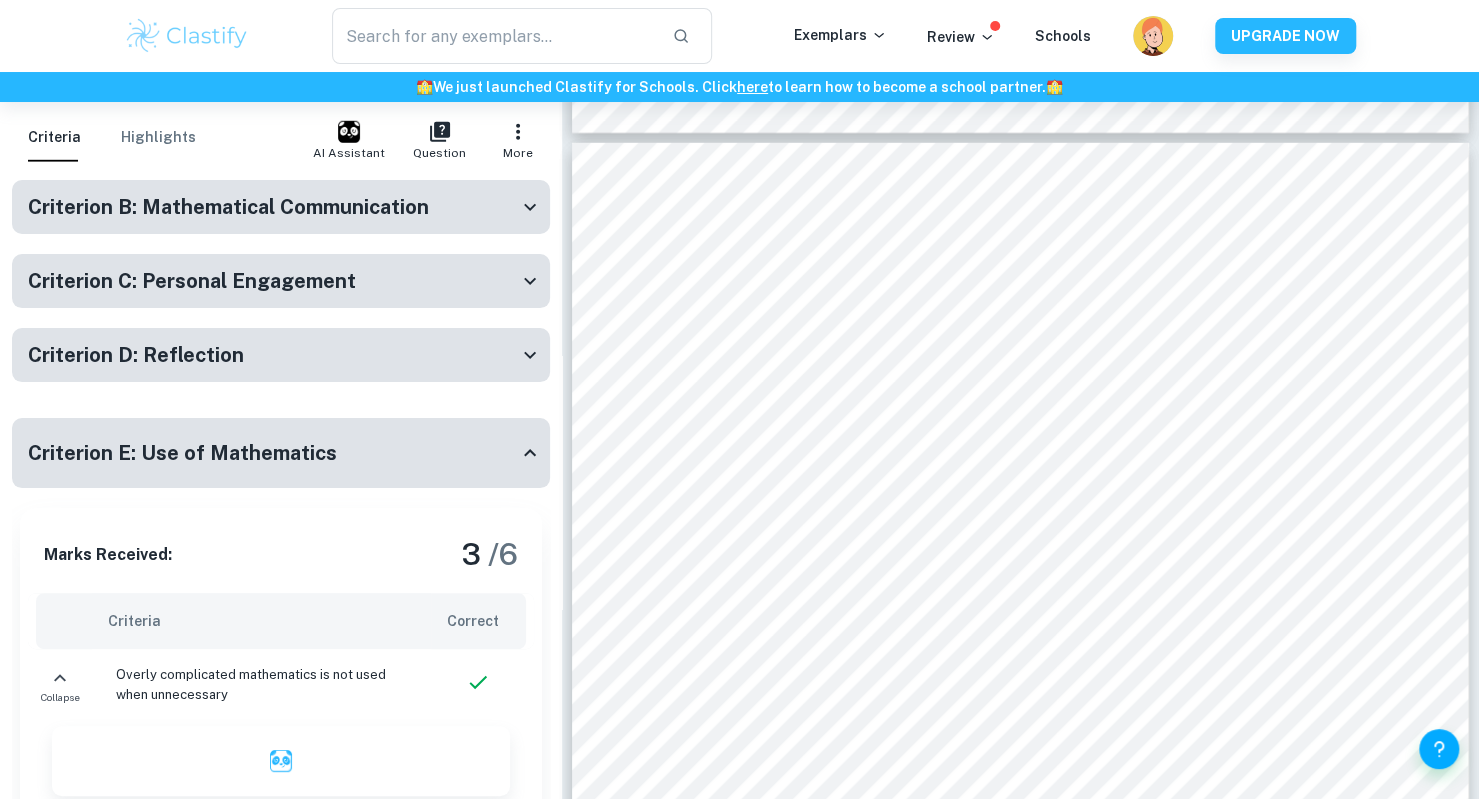 click on "Criterion E: Use of Mathematics" at bounding box center (281, 453) 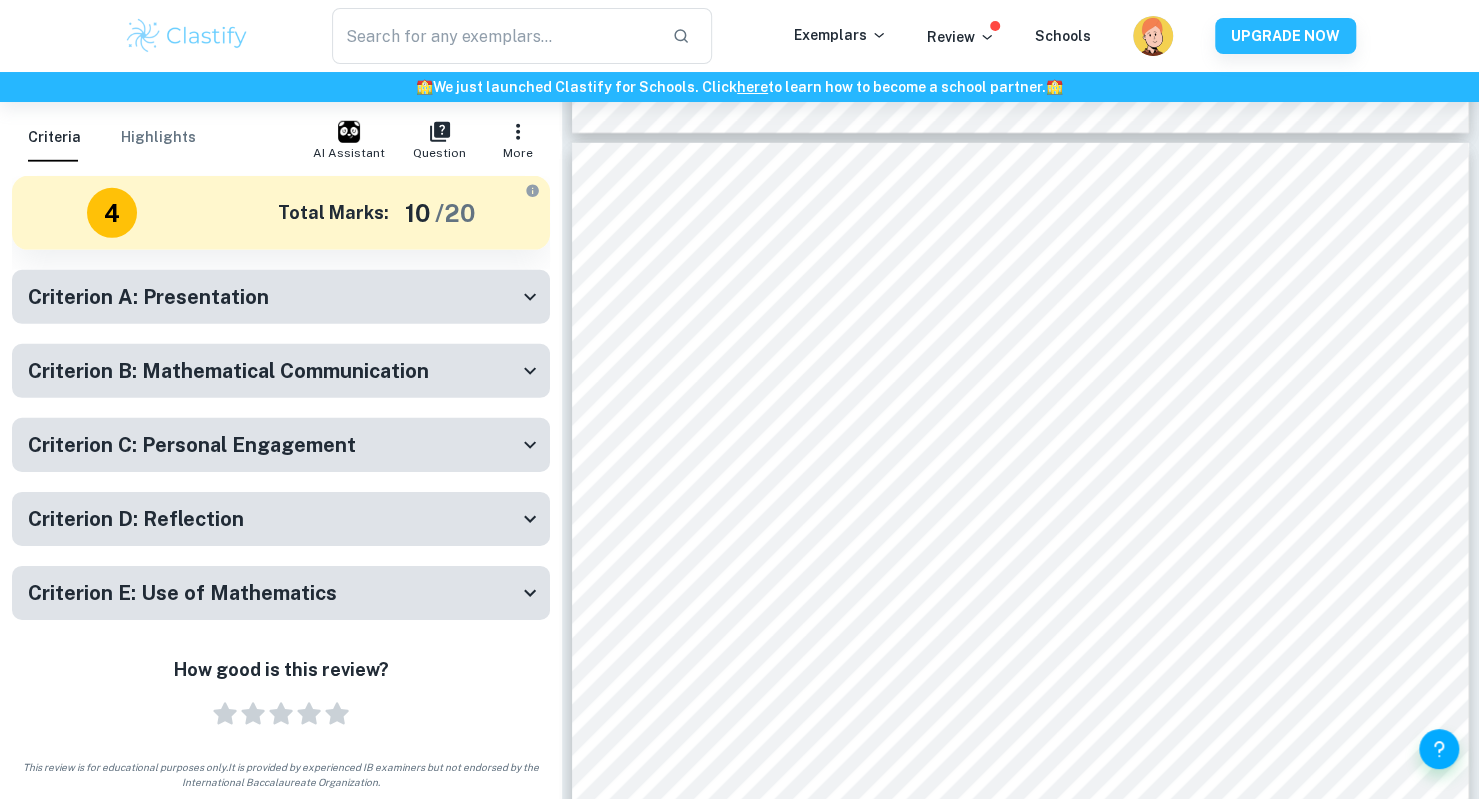 scroll, scrollTop: 0, scrollLeft: 0, axis: both 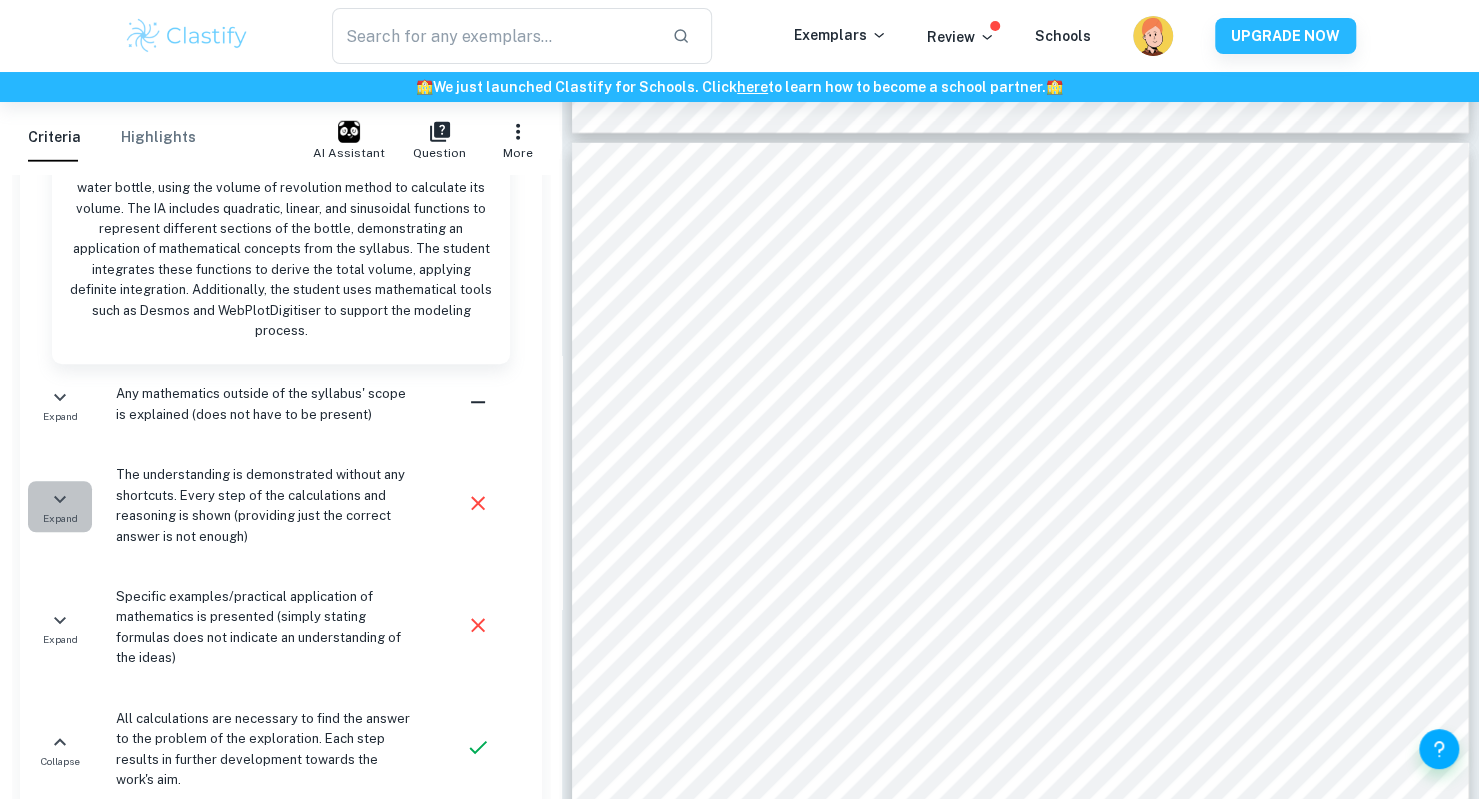 click on "Expand" at bounding box center (60, 506) 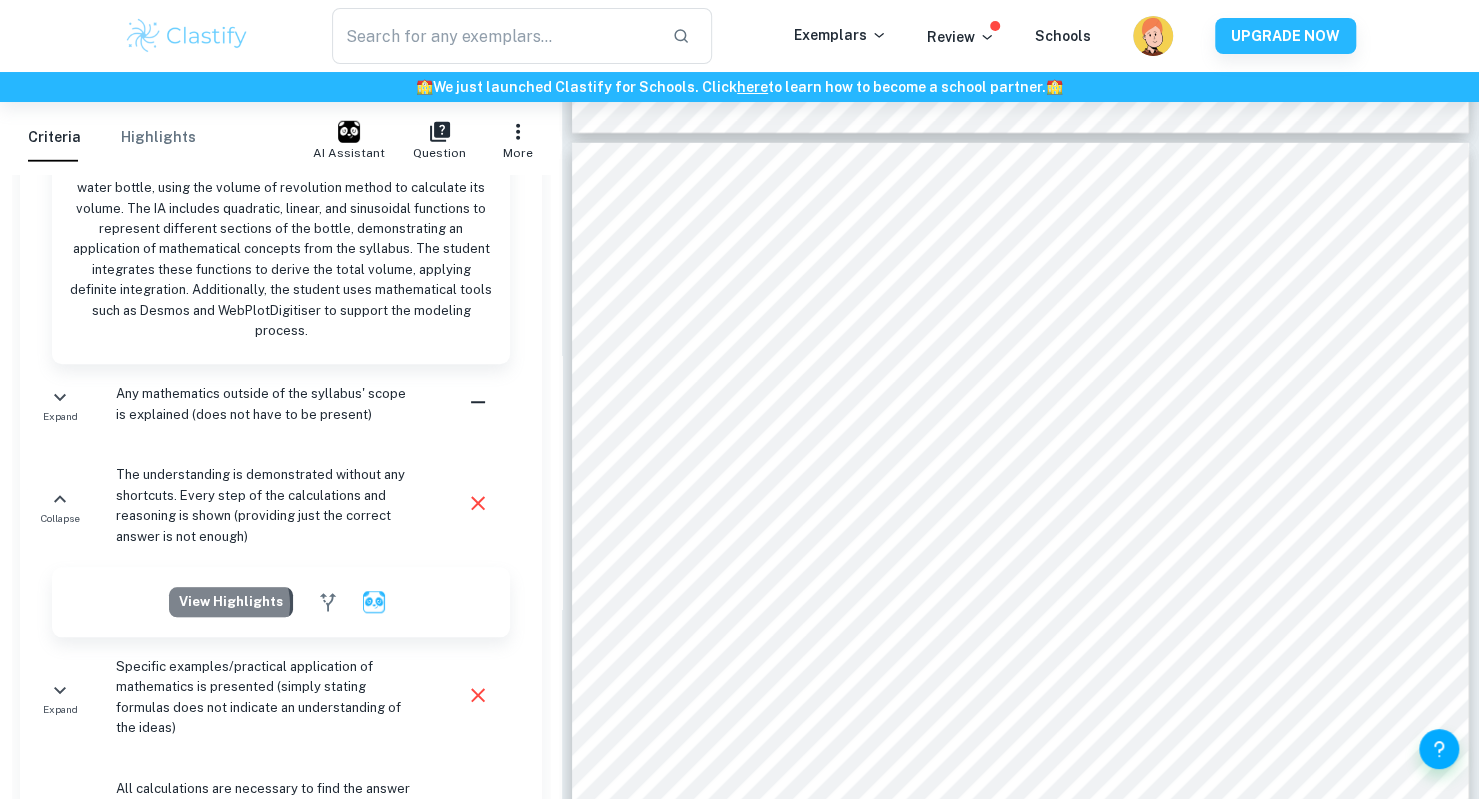 click on "View highlights" at bounding box center (231, 602) 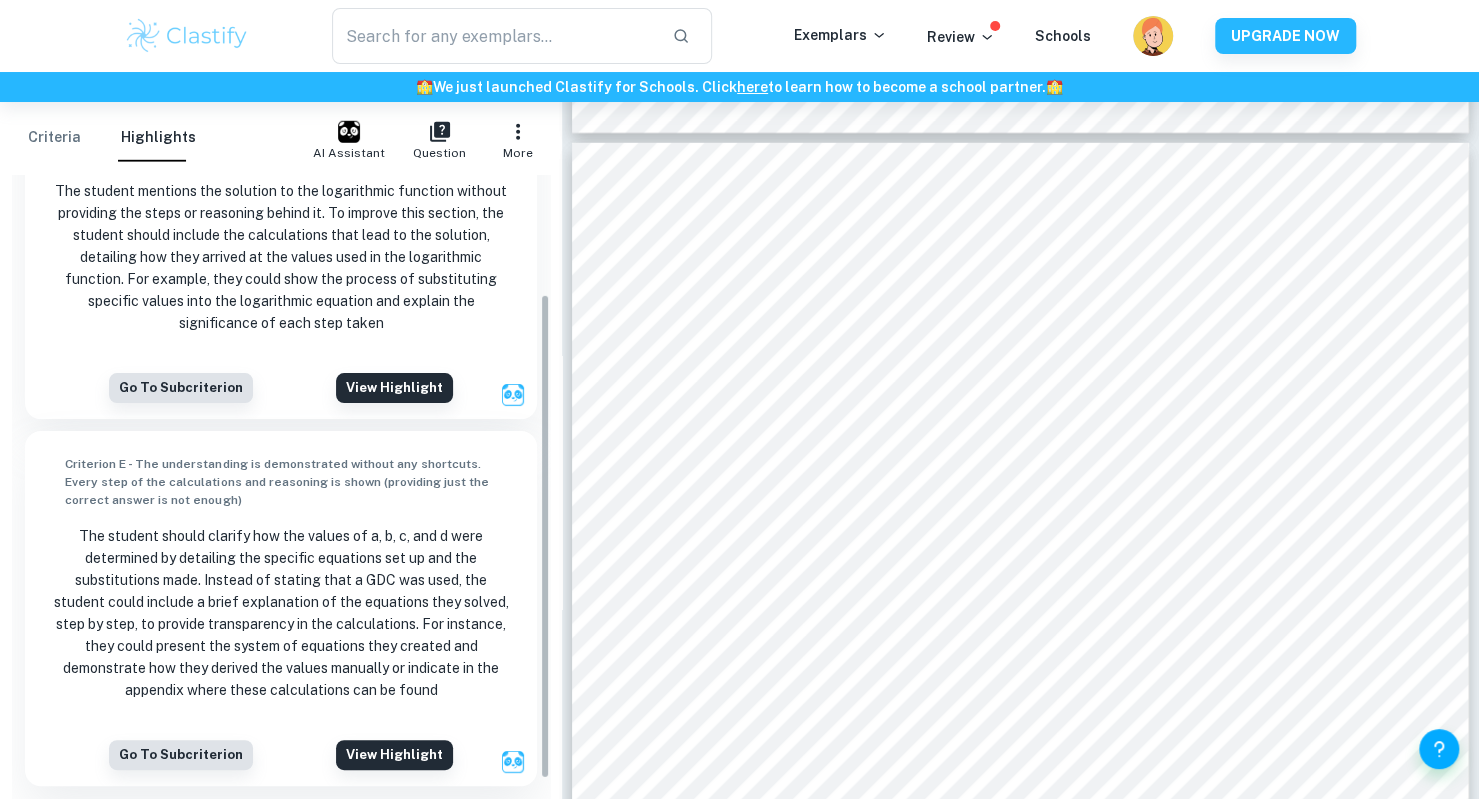 scroll, scrollTop: 151, scrollLeft: 0, axis: vertical 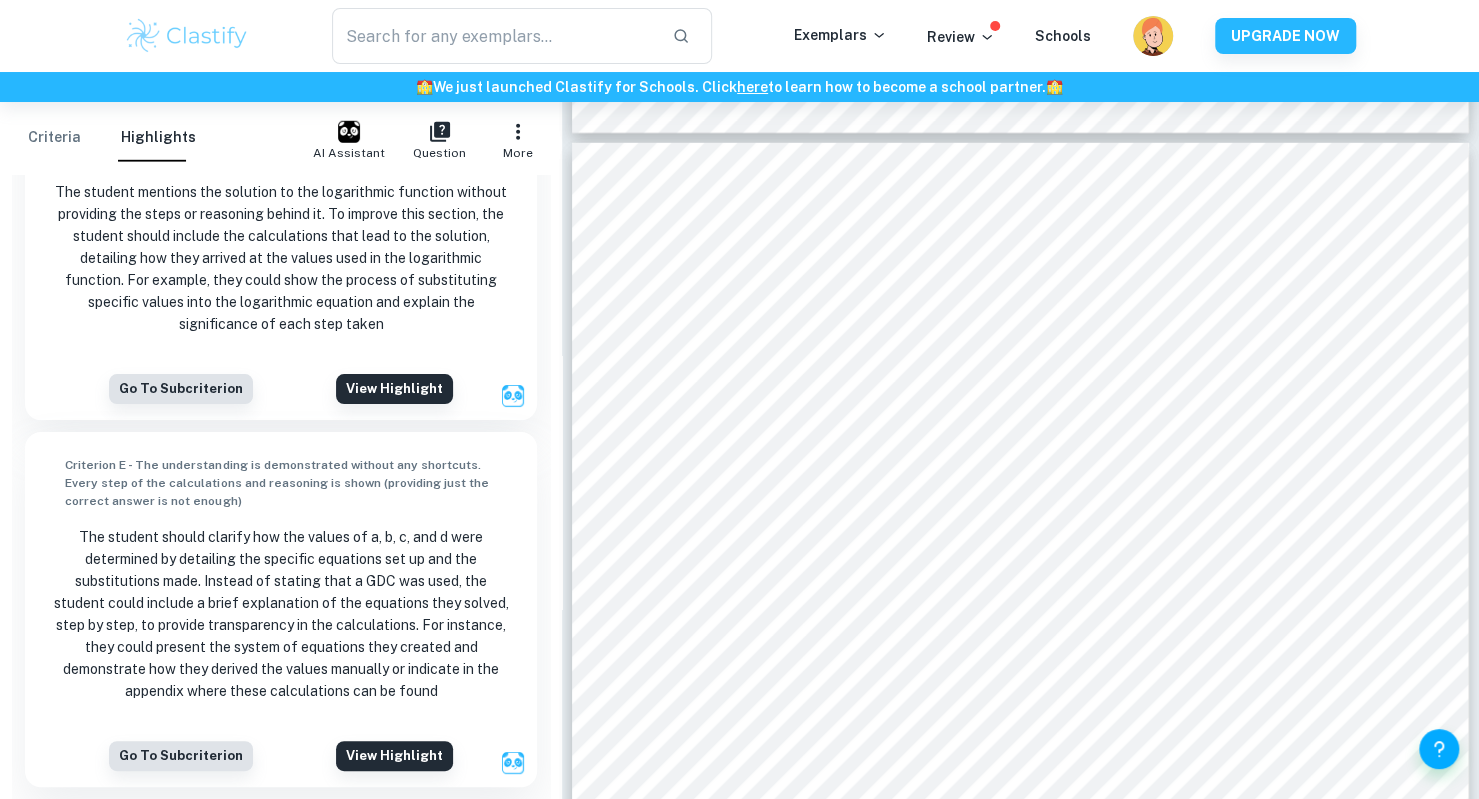 click on "Criterion E - The understanding is demonstrated without any shortcuts. Every step of the calculations and reasoning is shown (providing just the correct answer is not enough)" at bounding box center (288, 483) 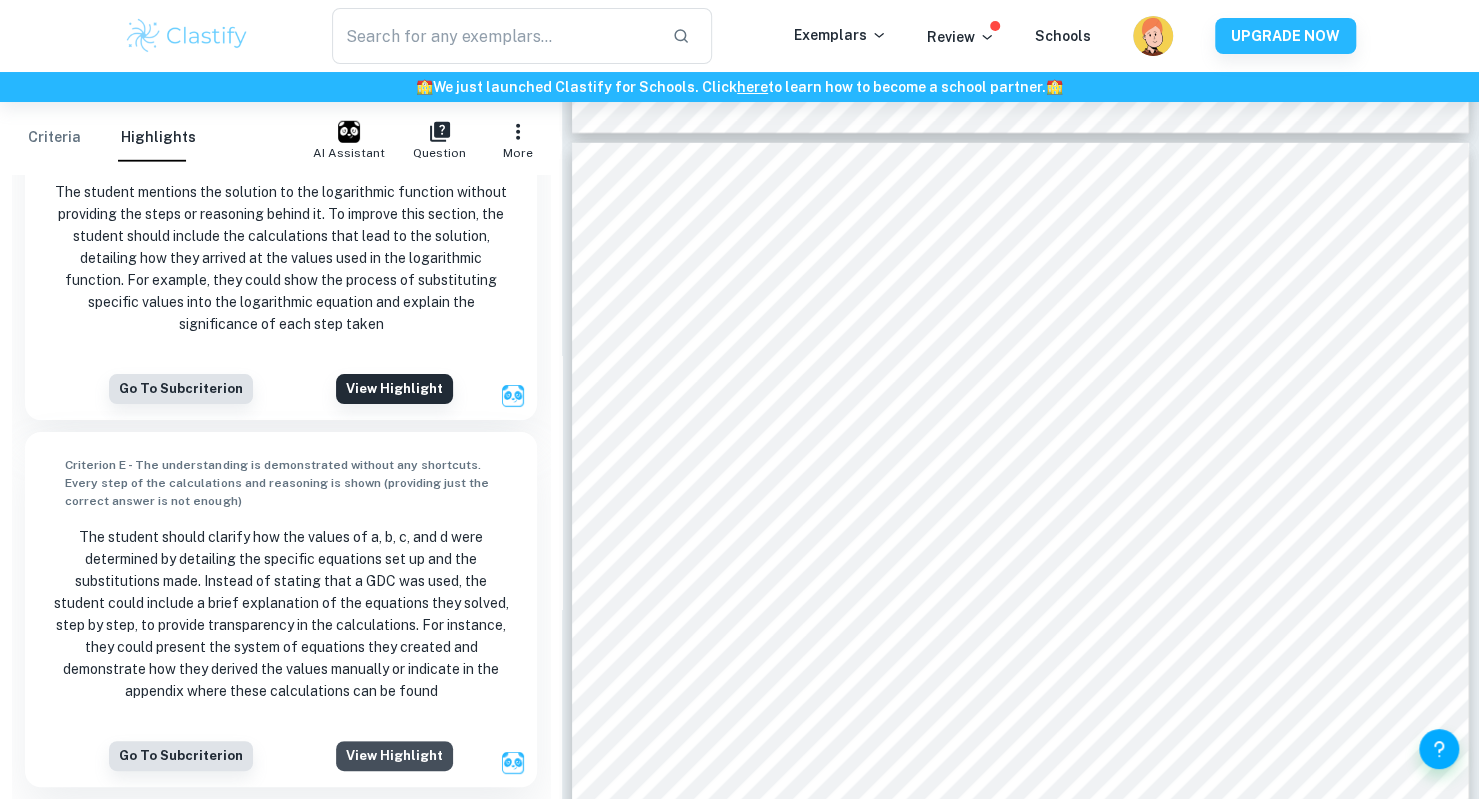 click on "View highlight" at bounding box center (394, 756) 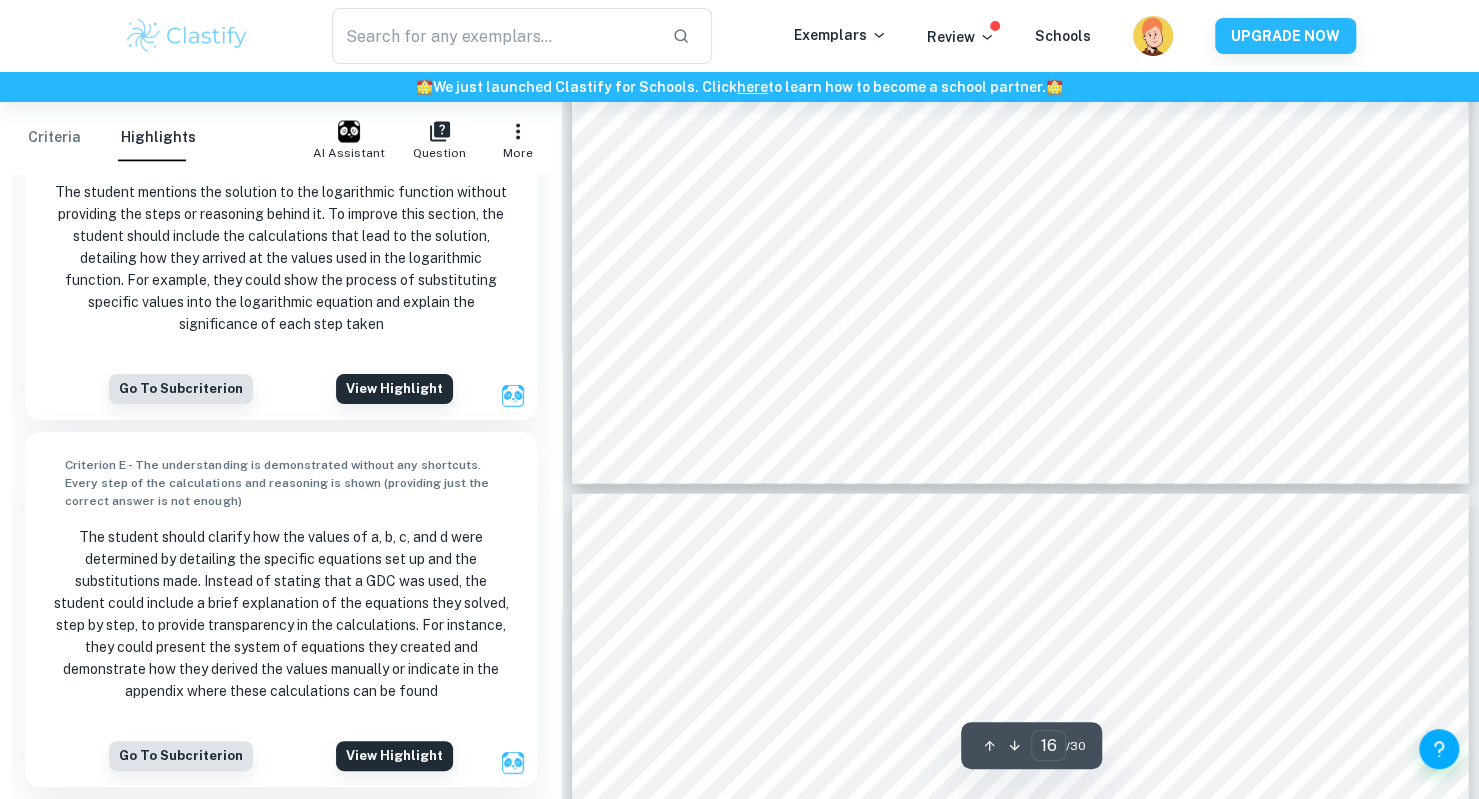 scroll, scrollTop: 20062, scrollLeft: 0, axis: vertical 